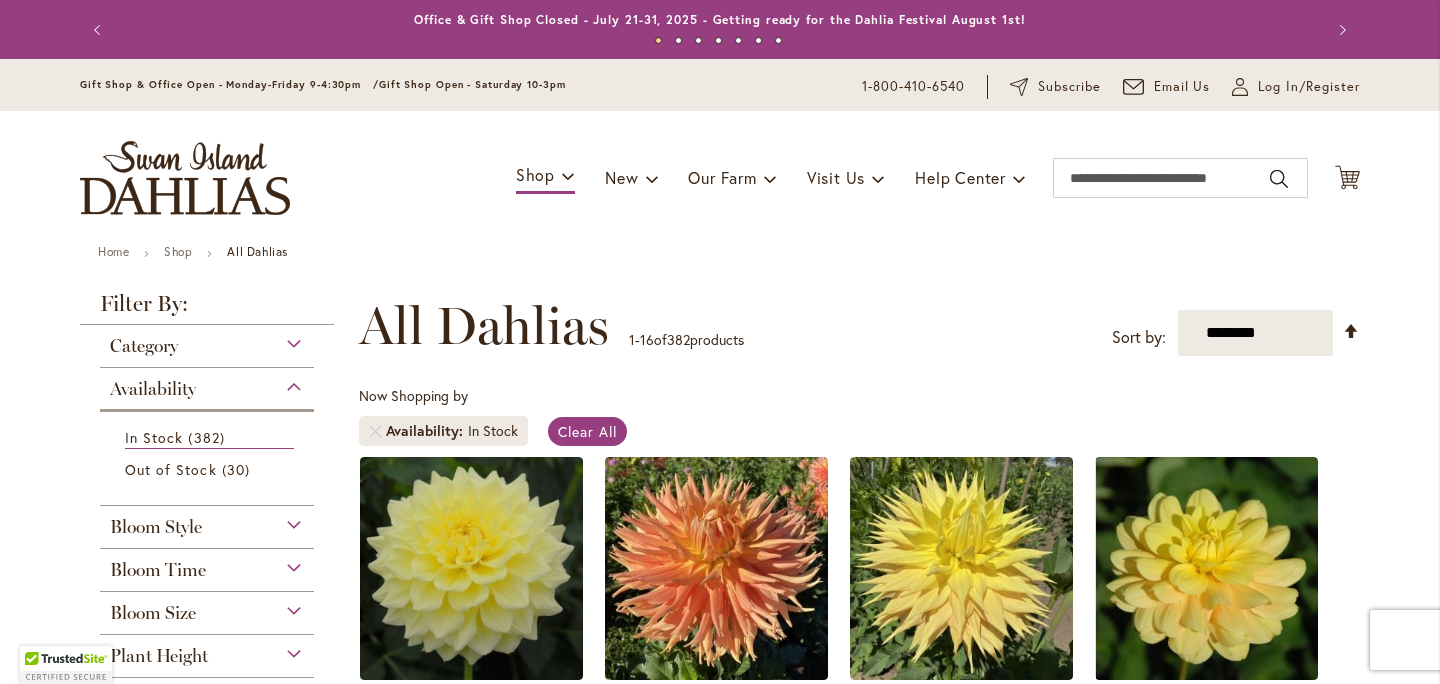 scroll, scrollTop: 0, scrollLeft: 0, axis: both 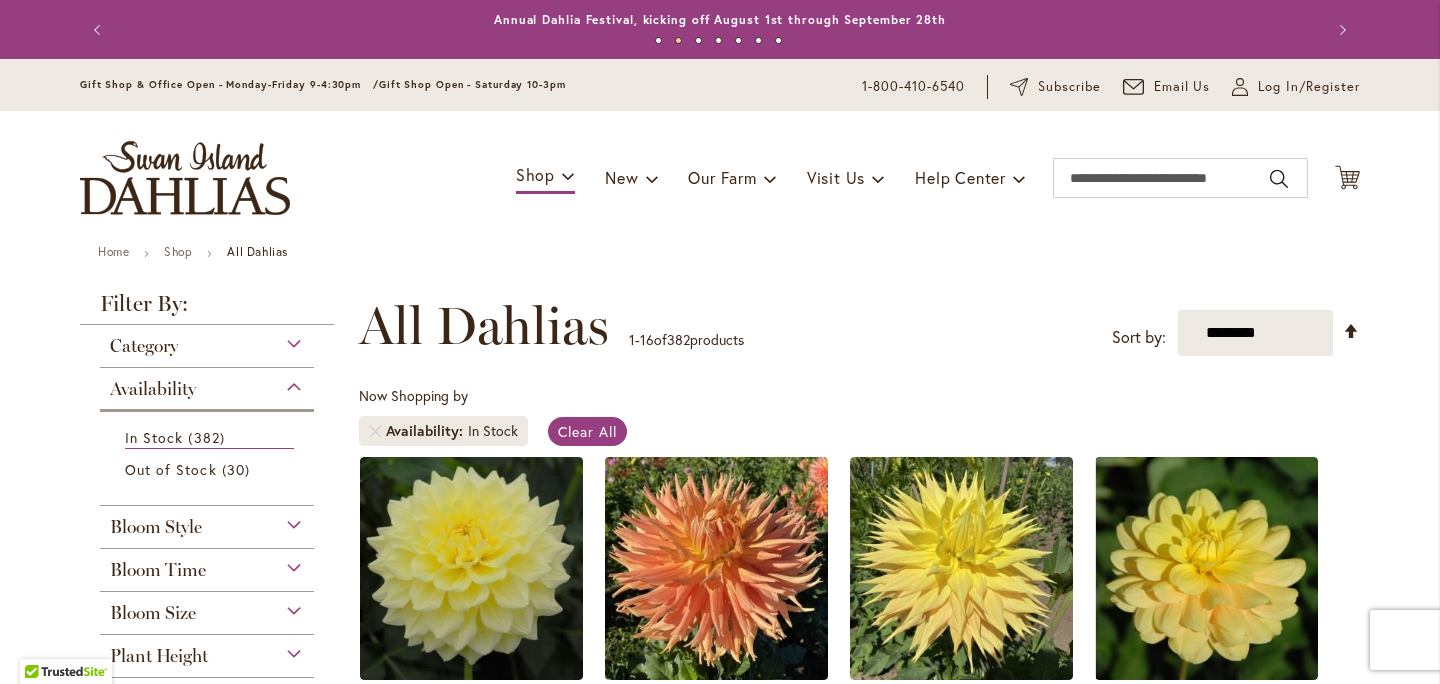 click on "Category" at bounding box center (144, 346) 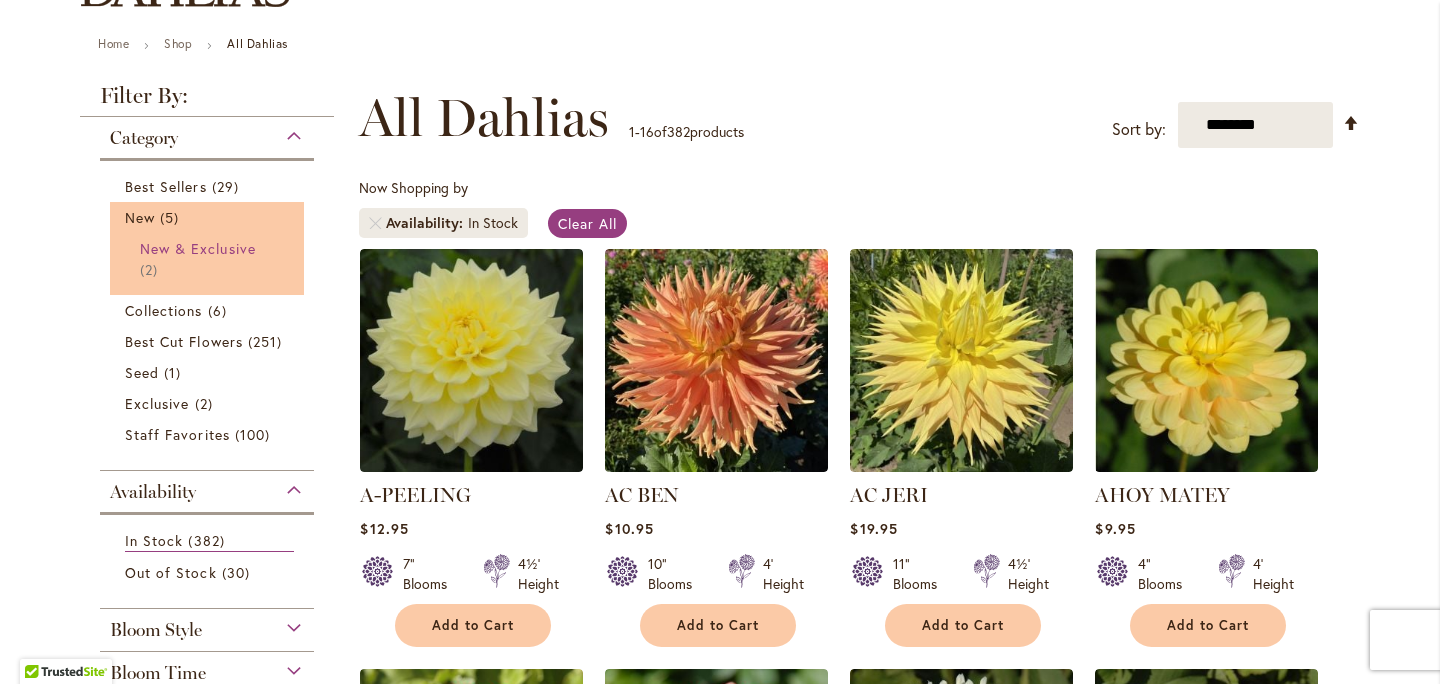 scroll, scrollTop: 223, scrollLeft: 0, axis: vertical 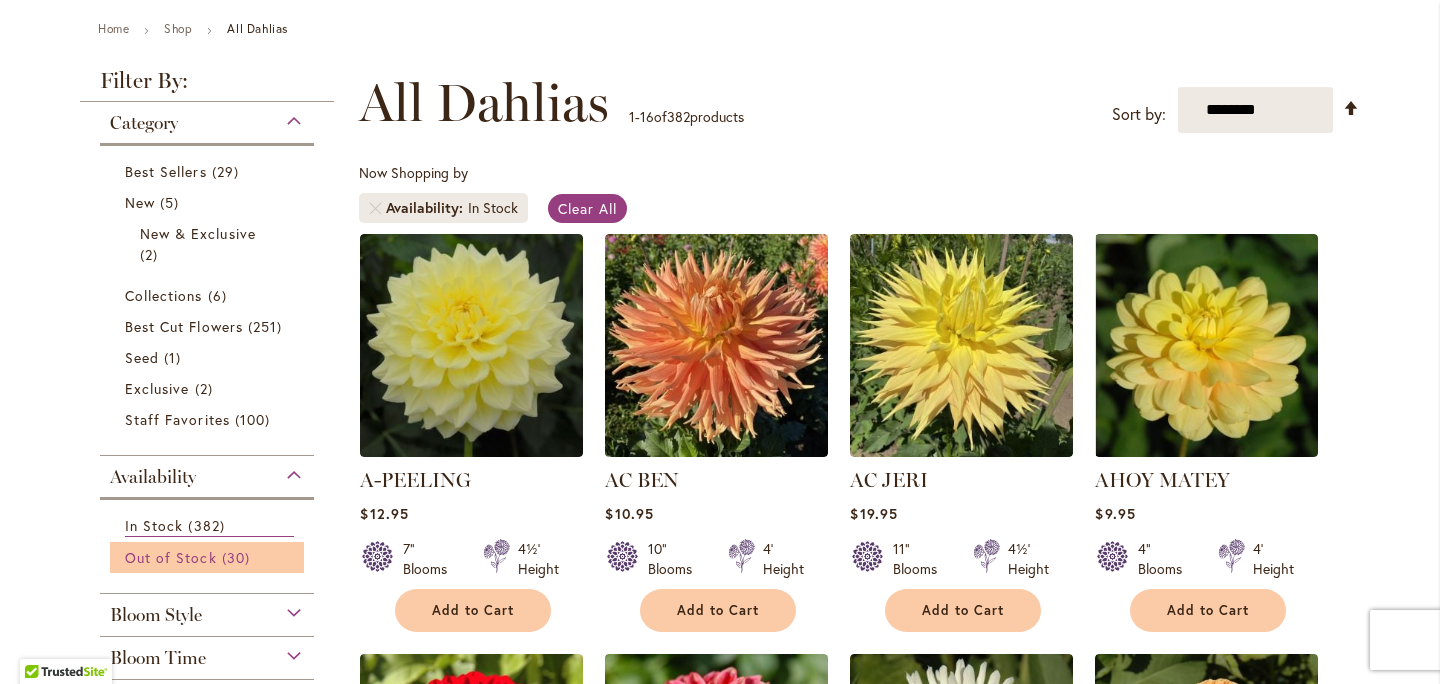 click on "Out of Stock
30
items" at bounding box center [209, 557] 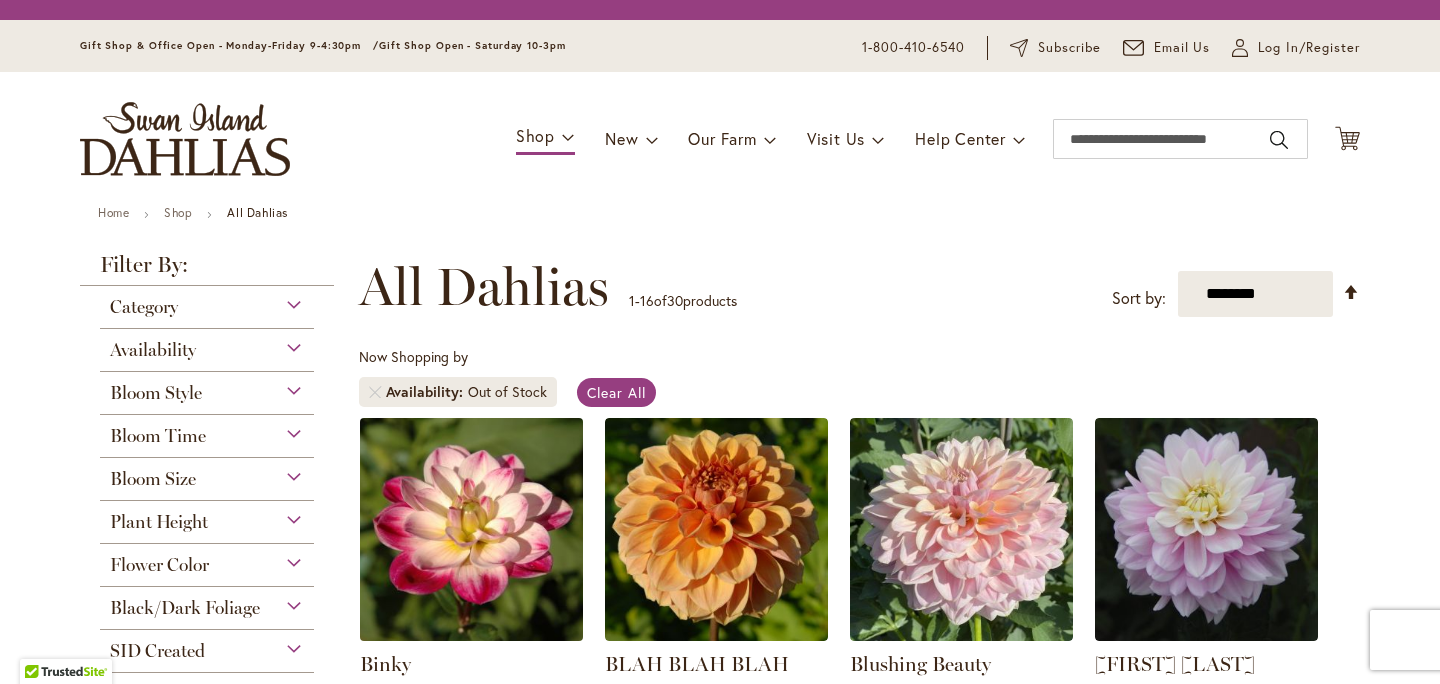scroll, scrollTop: 0, scrollLeft: 0, axis: both 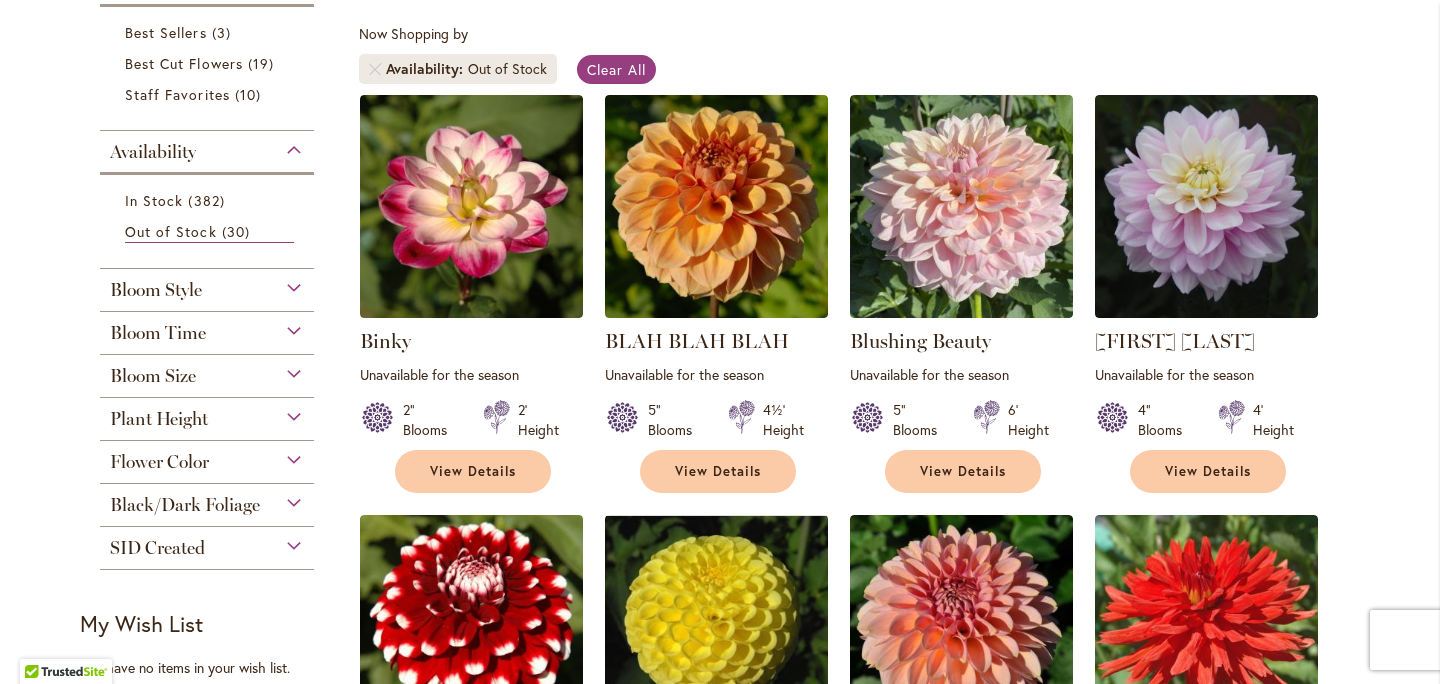 click on "Bloom Style" at bounding box center (156, 290) 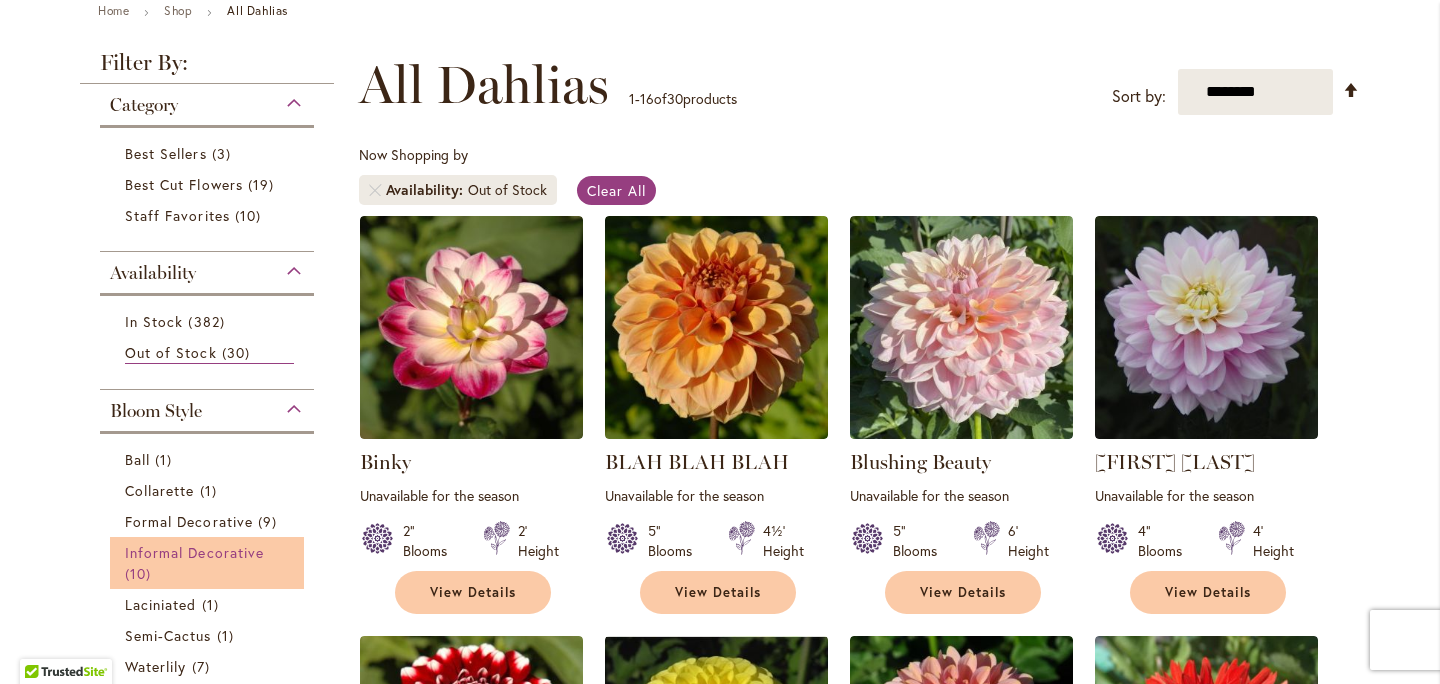scroll, scrollTop: 176, scrollLeft: 0, axis: vertical 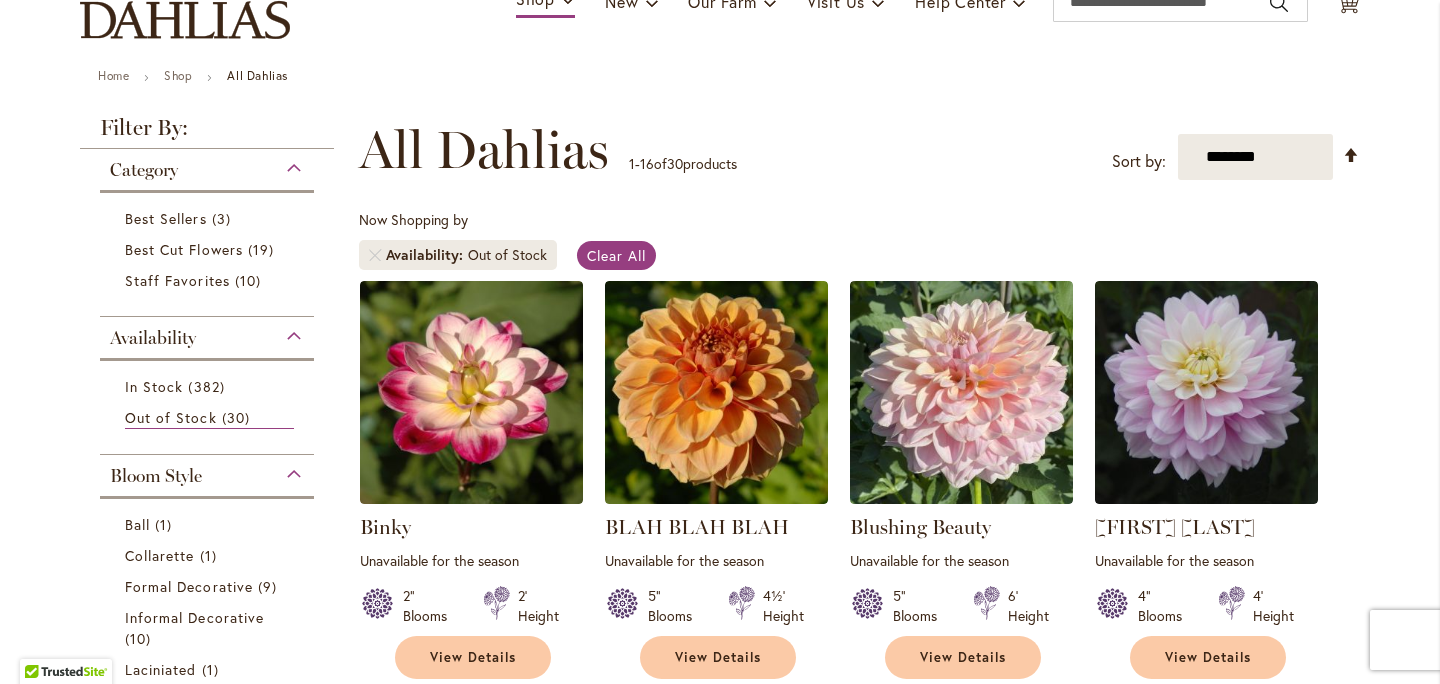 click on "Toggle Nav
Shop
Dahlia Tubers
Collections
Fresh Cut Dahlias
Gardening Supplies
Gift Cards
Request a Catalog
Gifts, Clothing & Specialty Items" at bounding box center (720, 2) 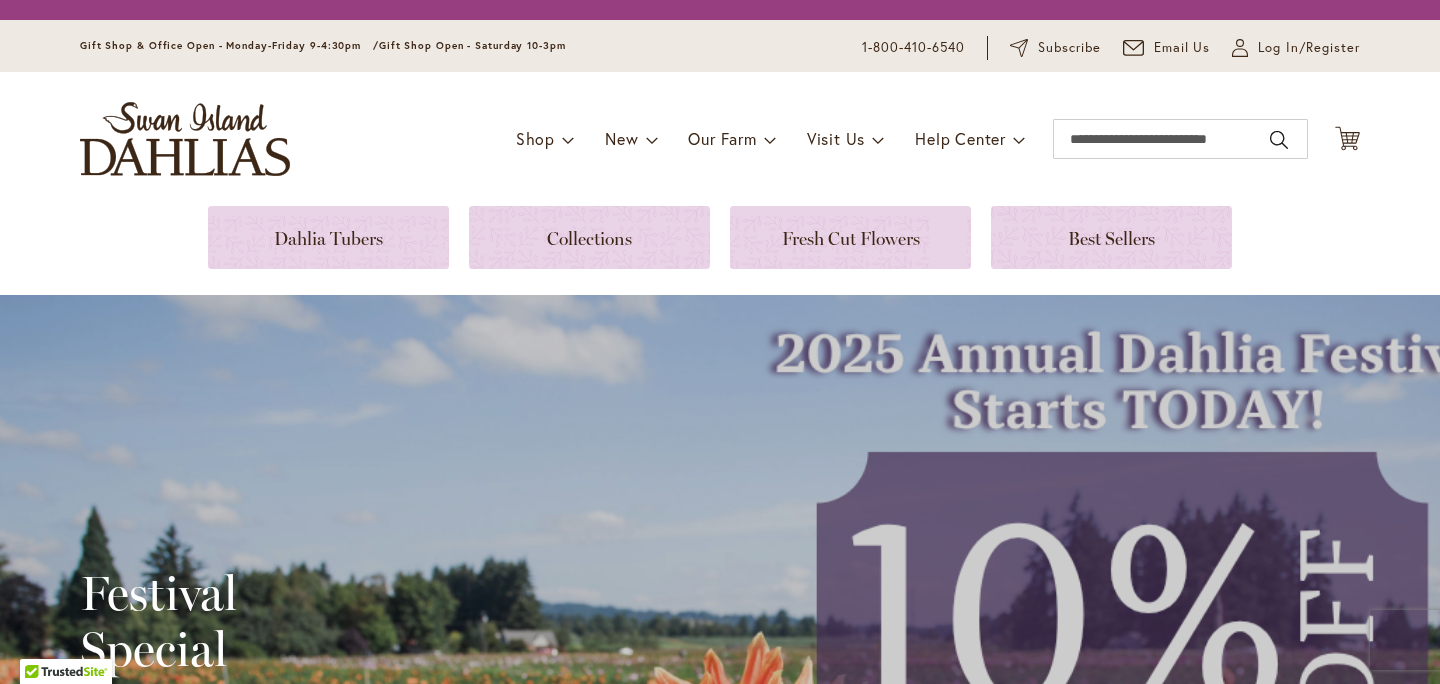 scroll, scrollTop: 0, scrollLeft: 0, axis: both 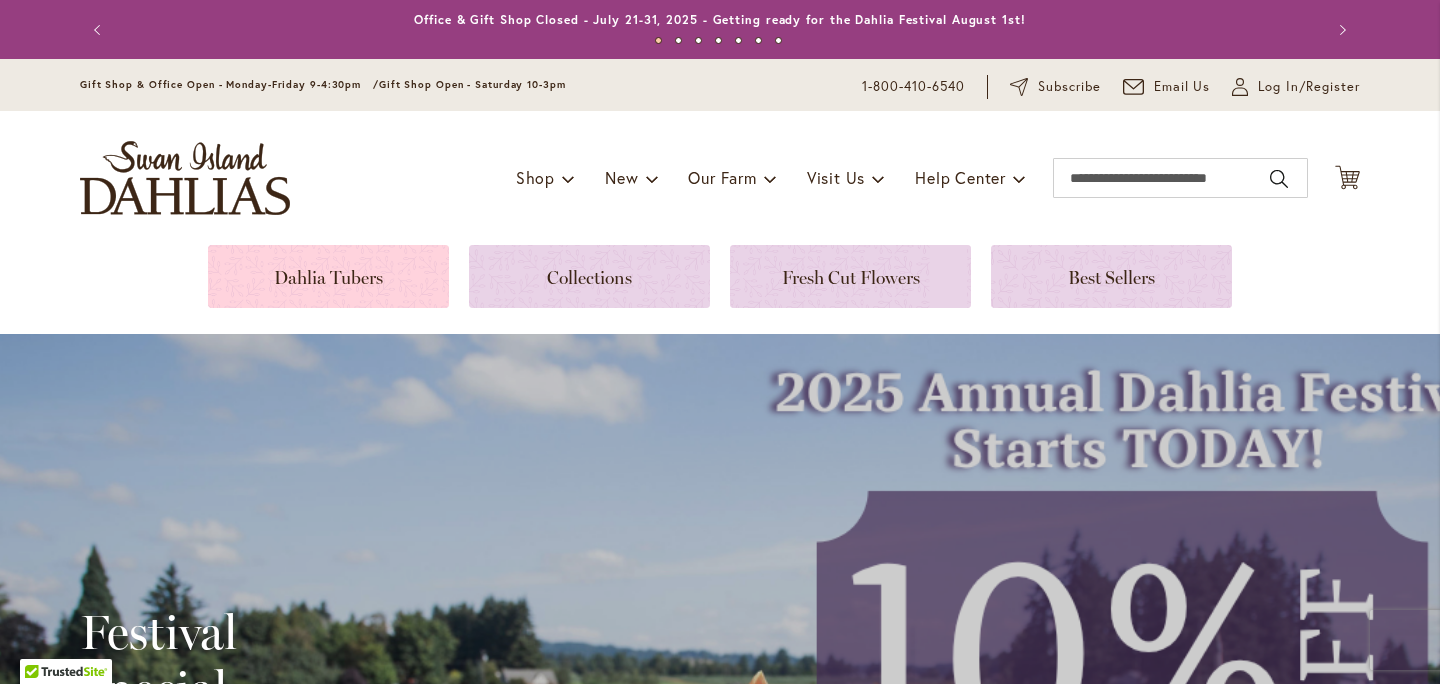 click at bounding box center (328, 276) 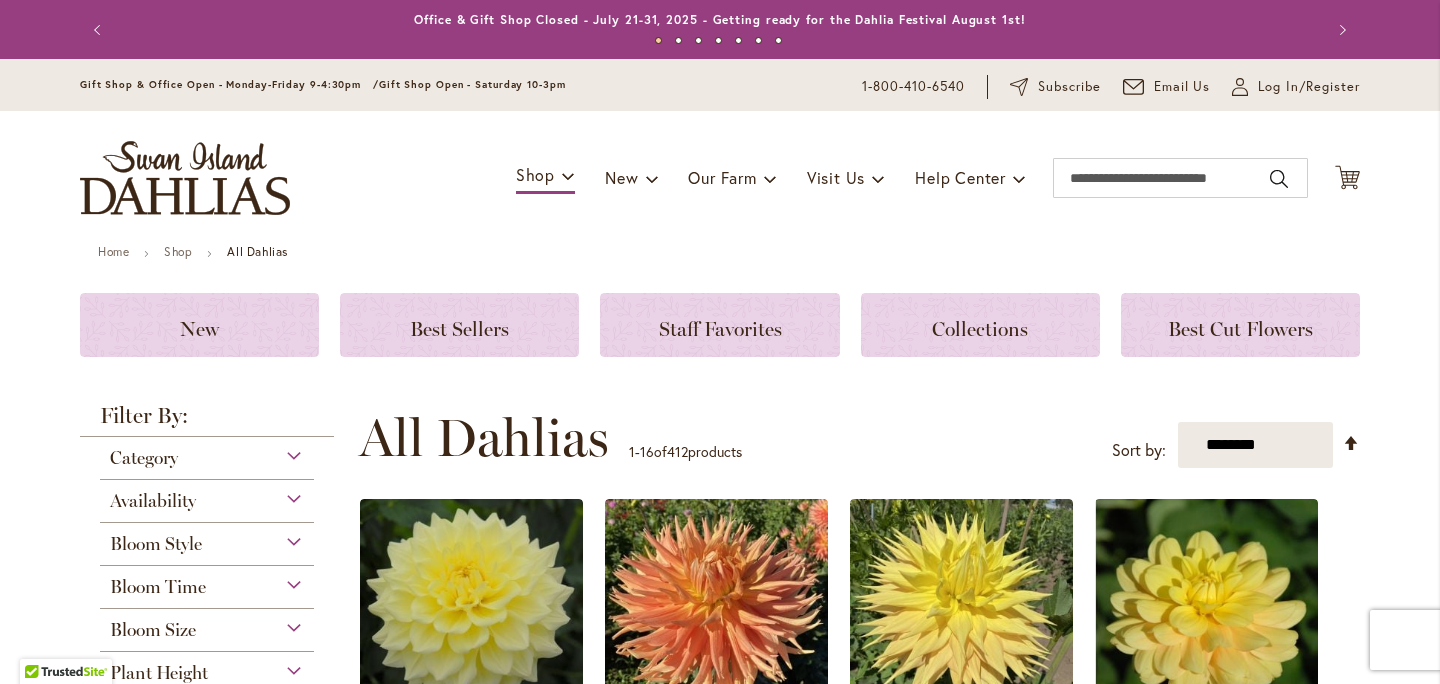 scroll, scrollTop: 0, scrollLeft: 0, axis: both 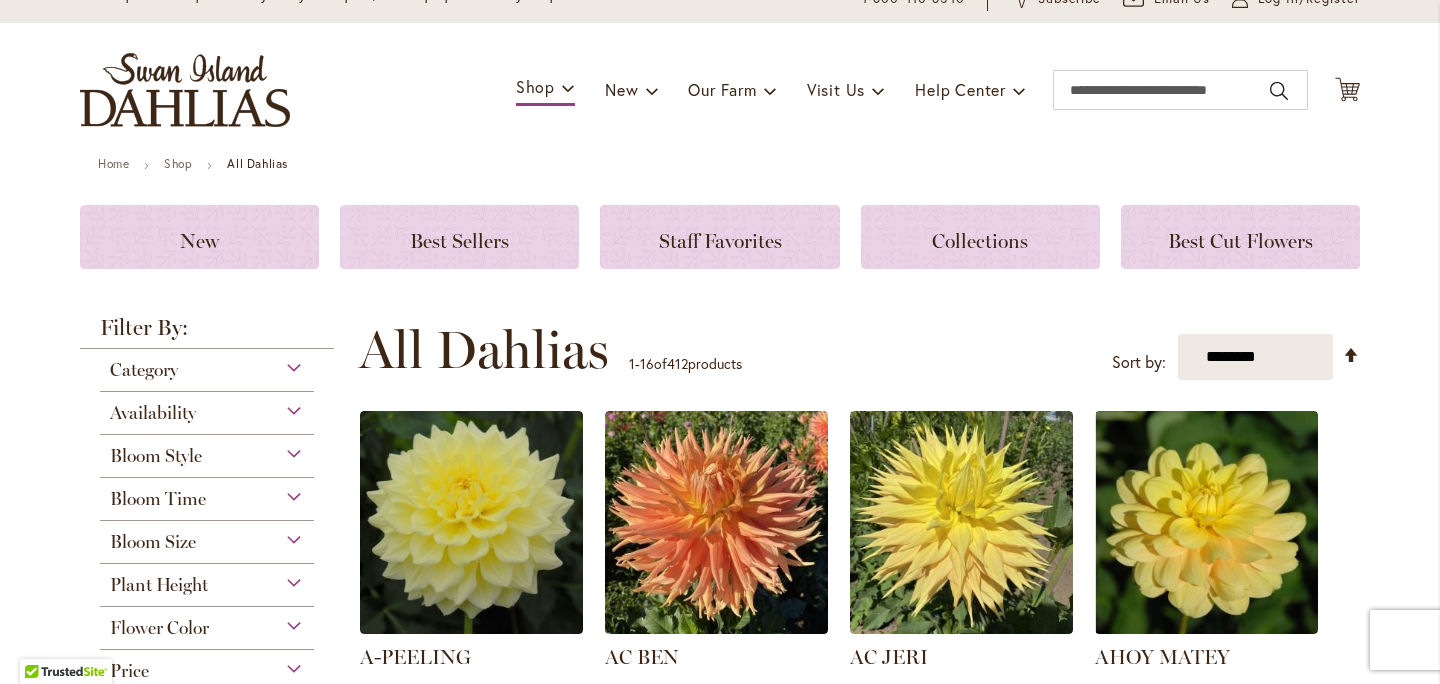 click on "Category" at bounding box center (207, 365) 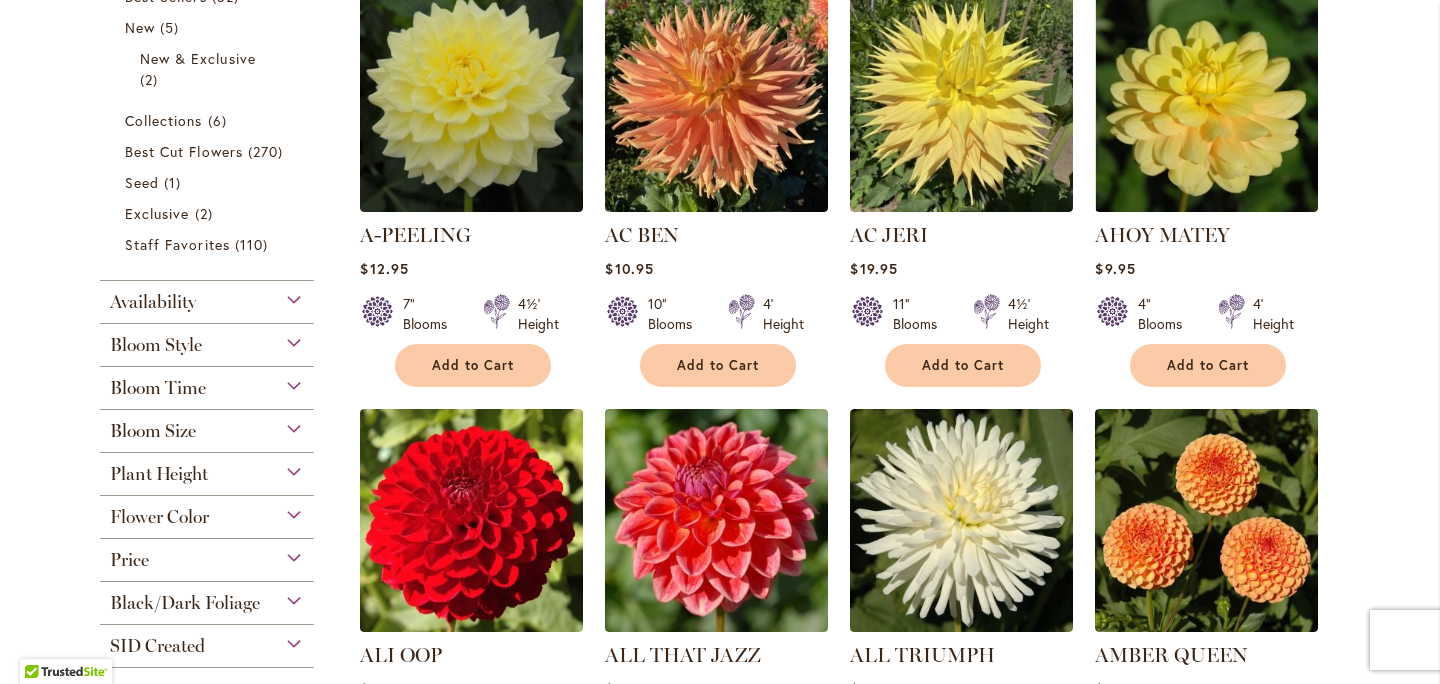 scroll, scrollTop: 516, scrollLeft: 0, axis: vertical 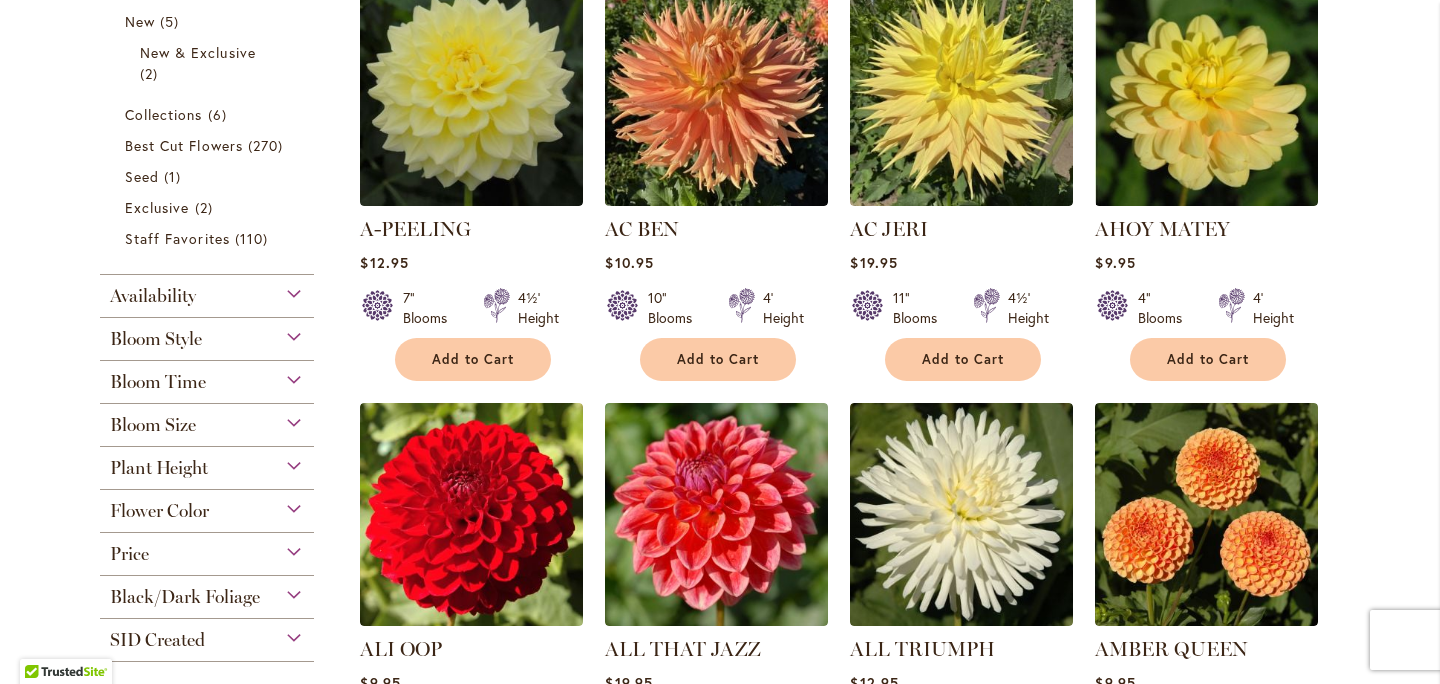 click on "Bloom Style" at bounding box center (207, 334) 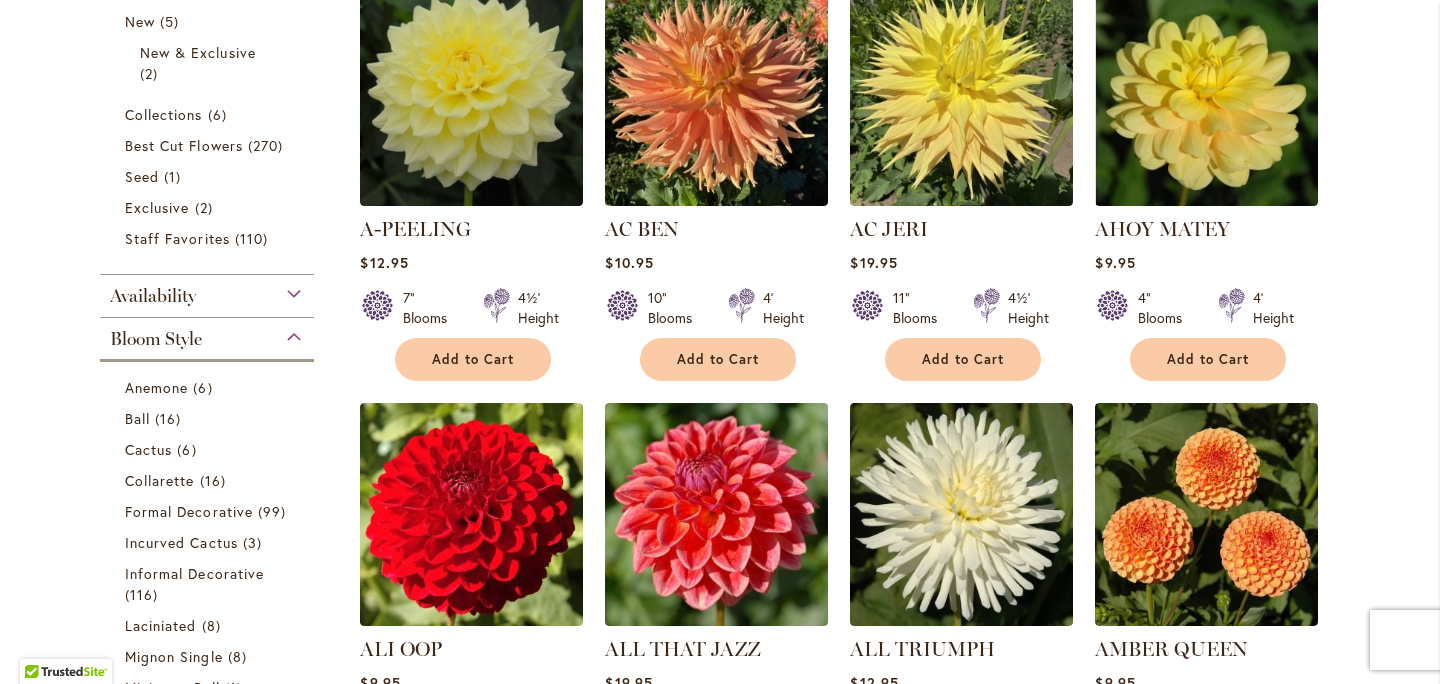 scroll, scrollTop: 833, scrollLeft: 0, axis: vertical 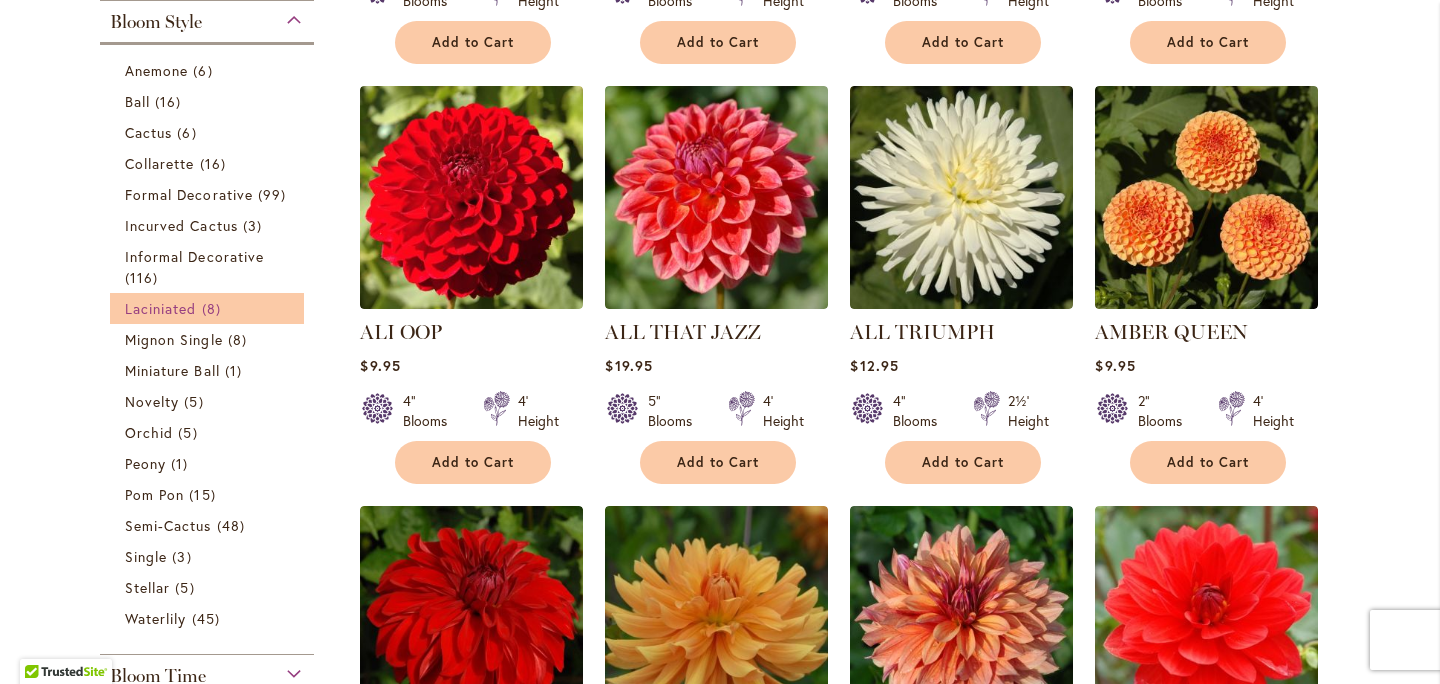 click on "8
items" at bounding box center (214, 308) 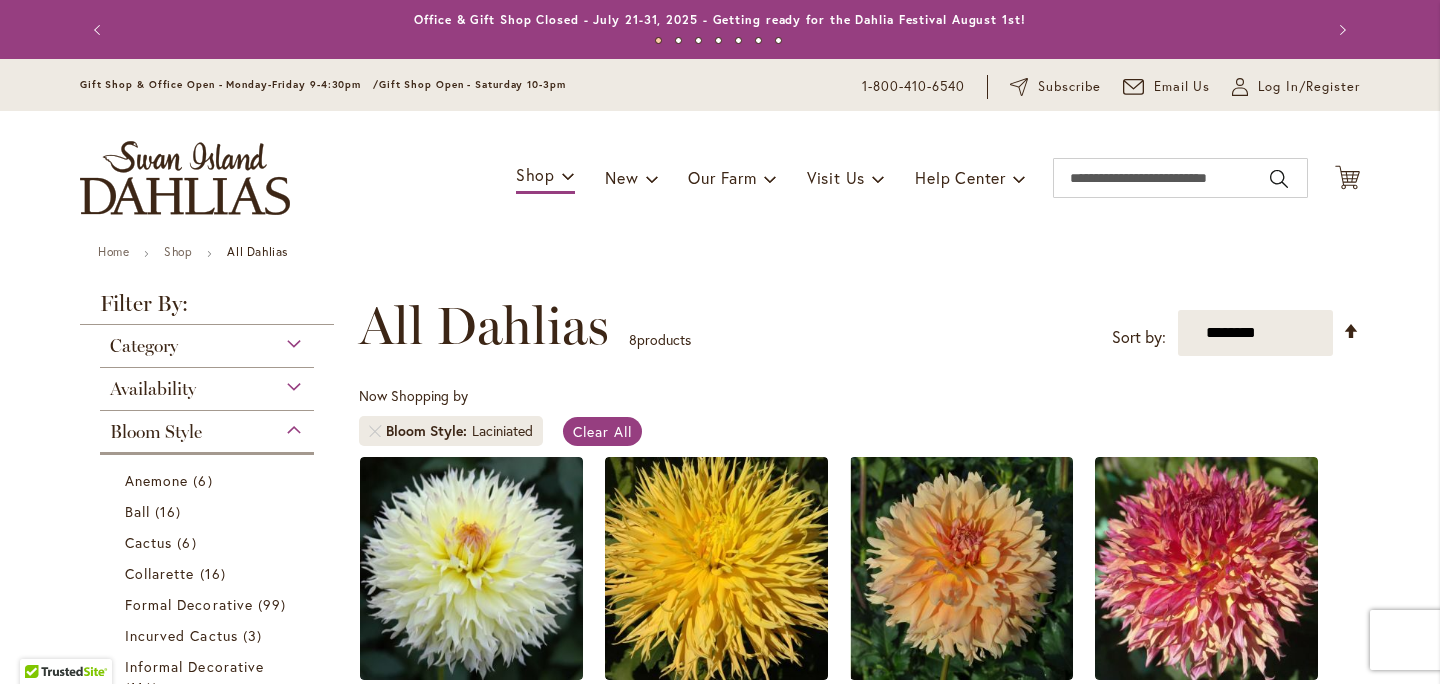 scroll, scrollTop: 0, scrollLeft: 0, axis: both 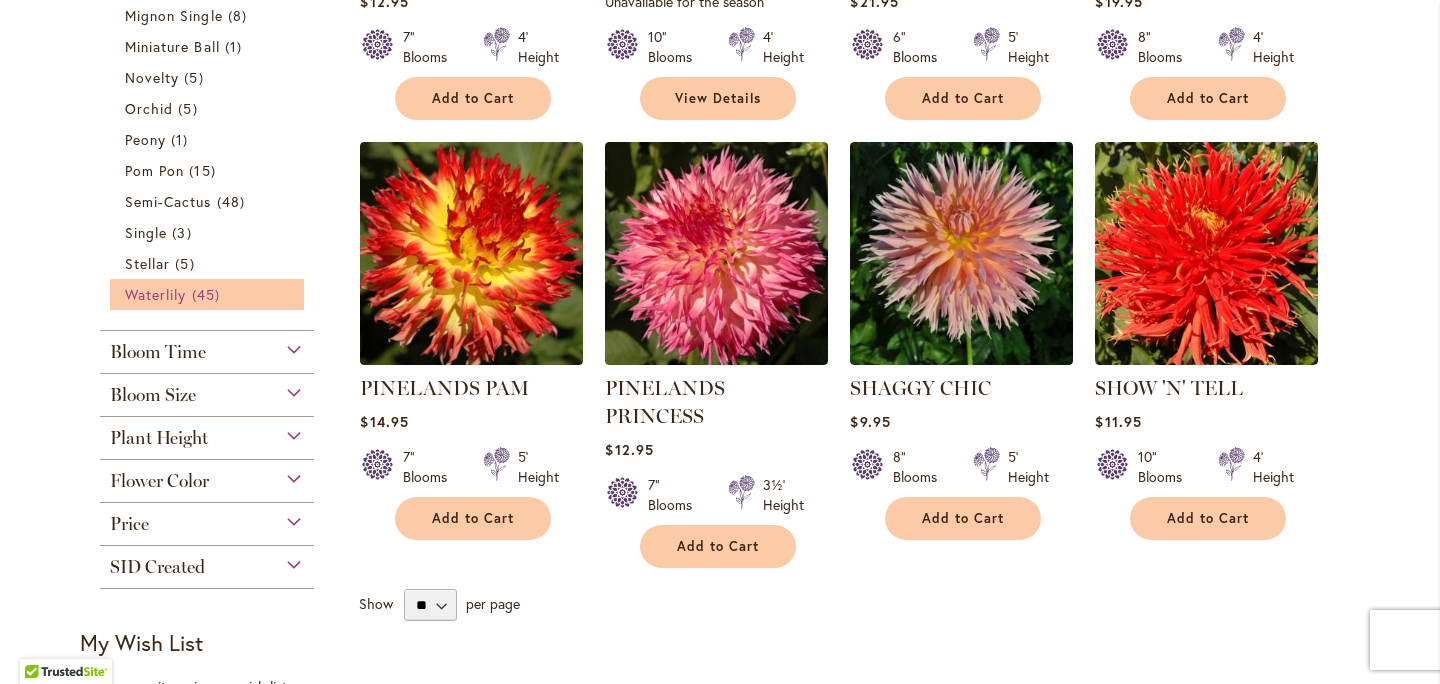 click on "Waterlily" at bounding box center (155, 294) 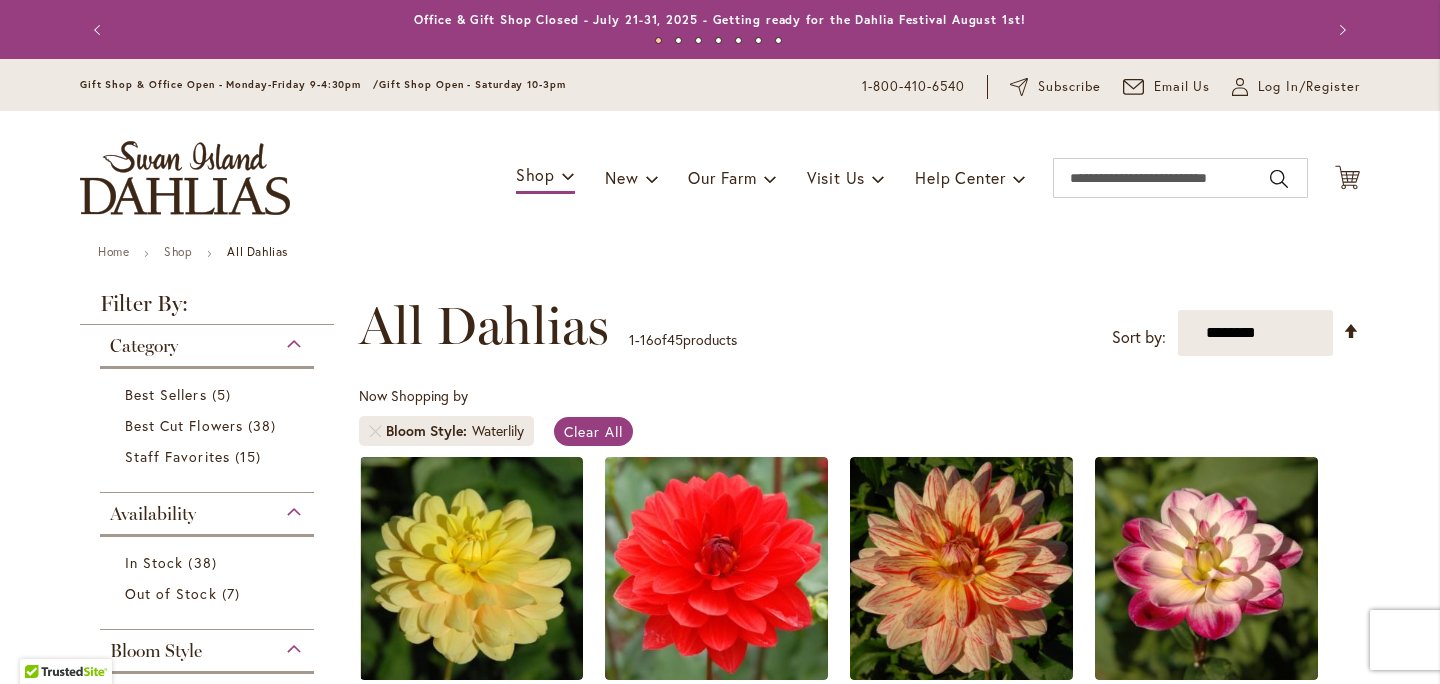 scroll, scrollTop: 0, scrollLeft: 0, axis: both 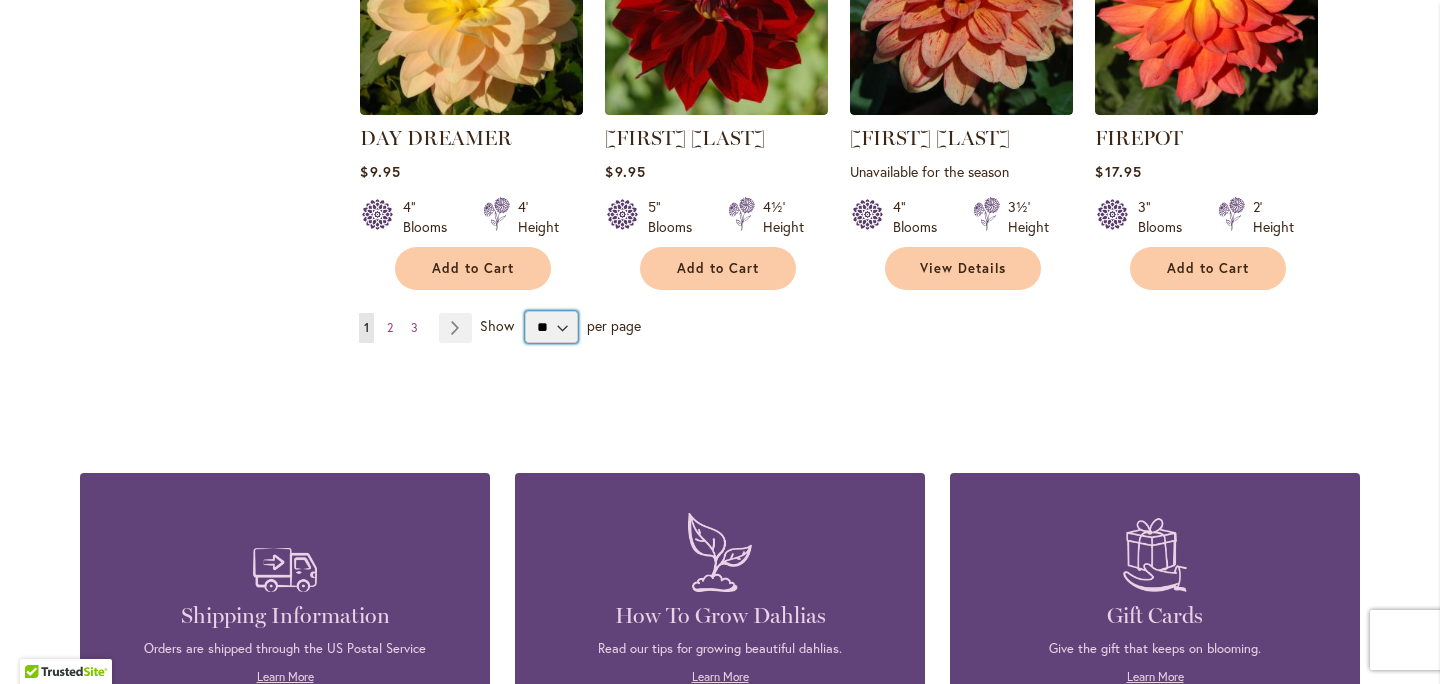 select on "**" 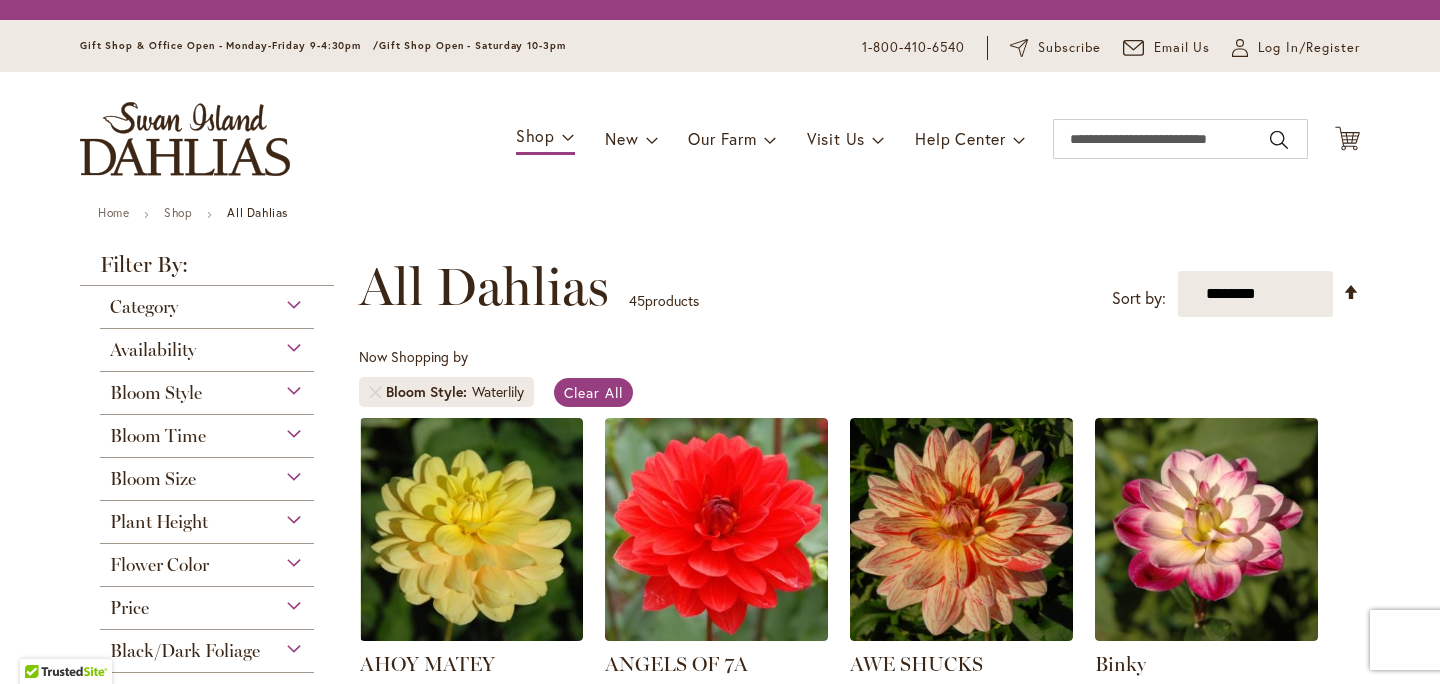 scroll, scrollTop: 0, scrollLeft: 0, axis: both 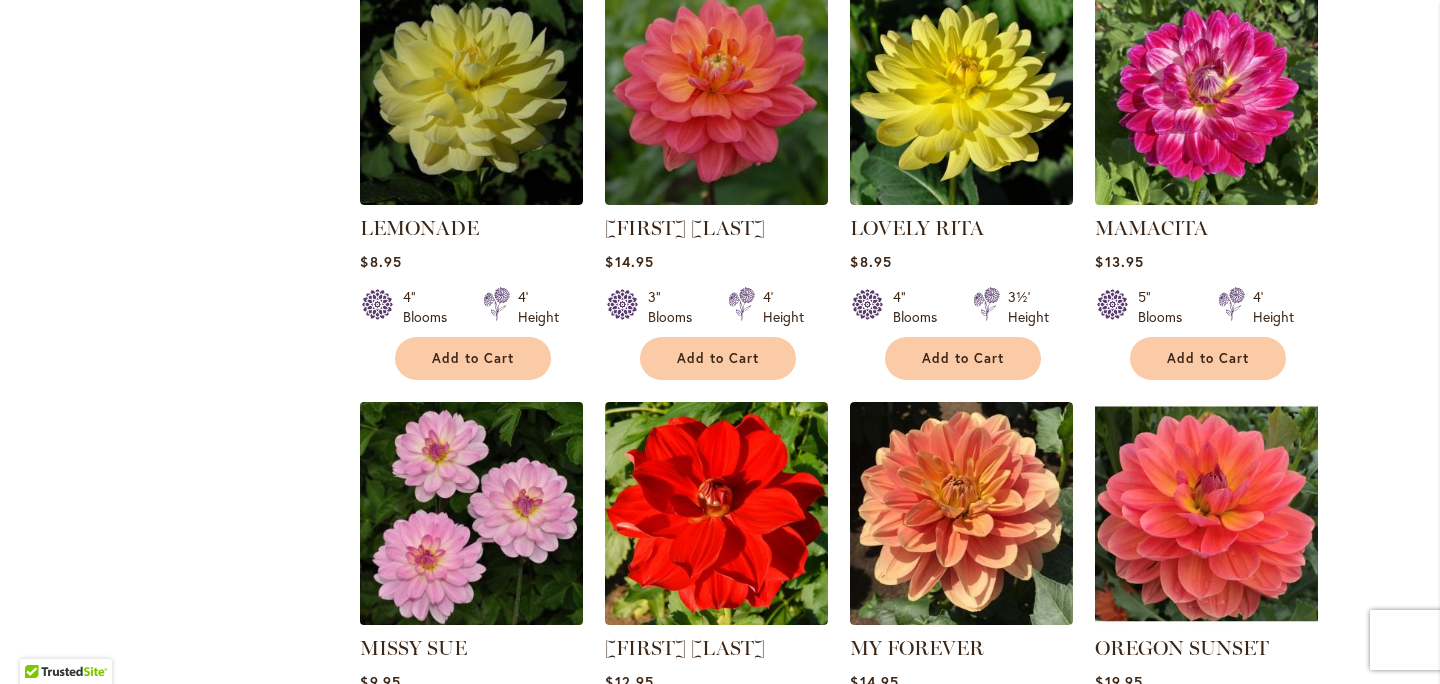 click at bounding box center (472, 513) 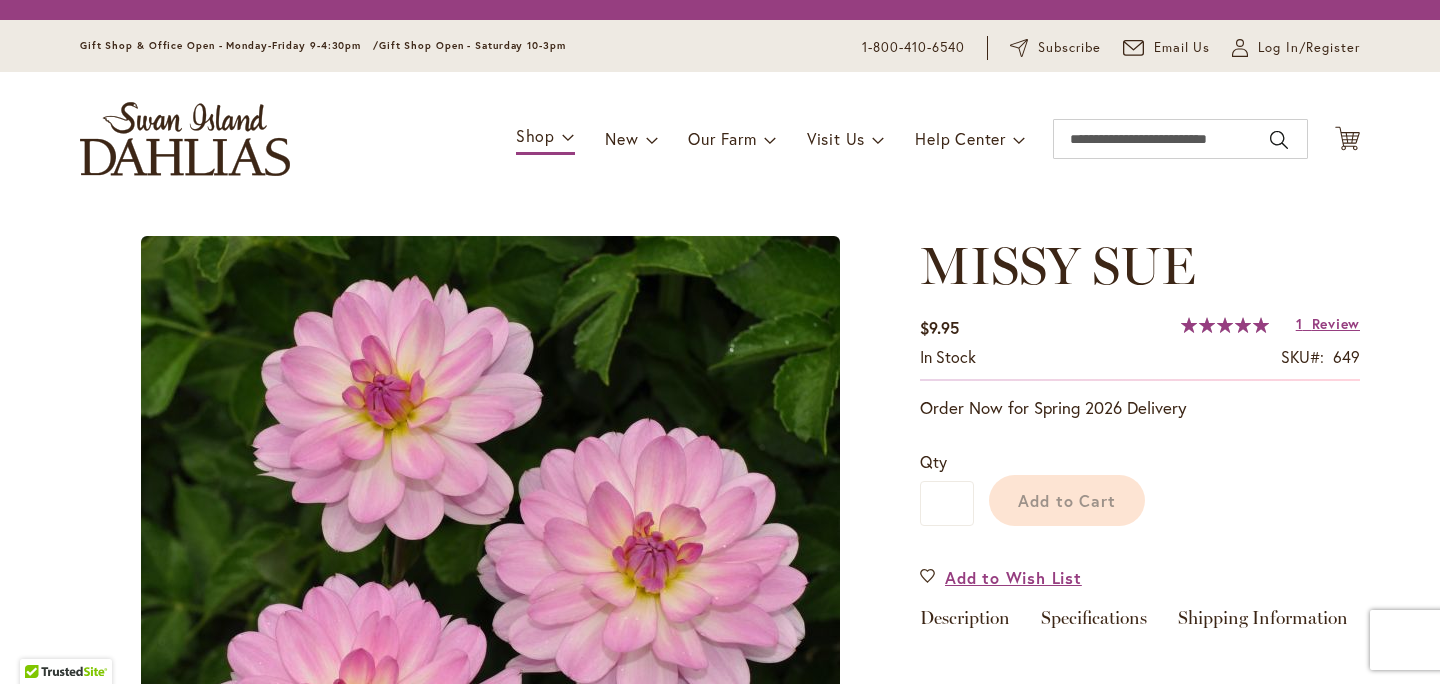 scroll, scrollTop: 0, scrollLeft: 0, axis: both 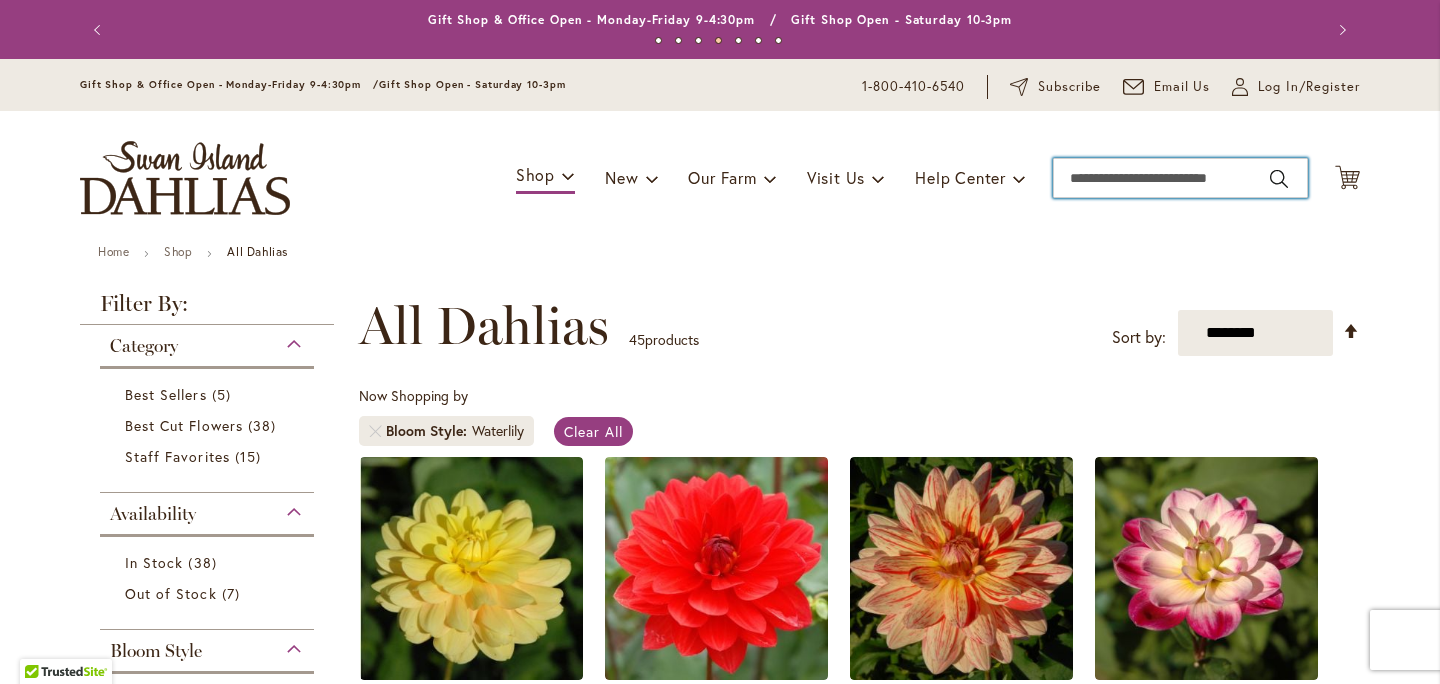 click on "Search" at bounding box center [1180, 178] 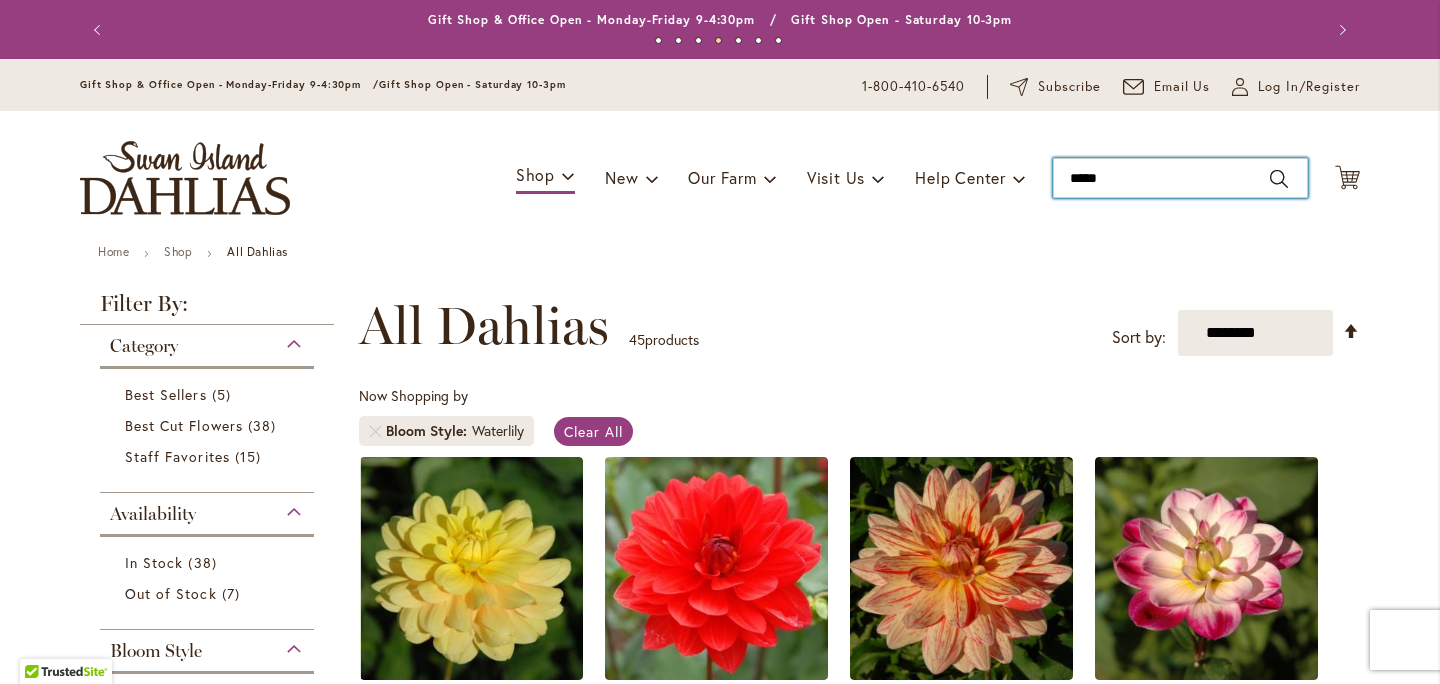 type on "******" 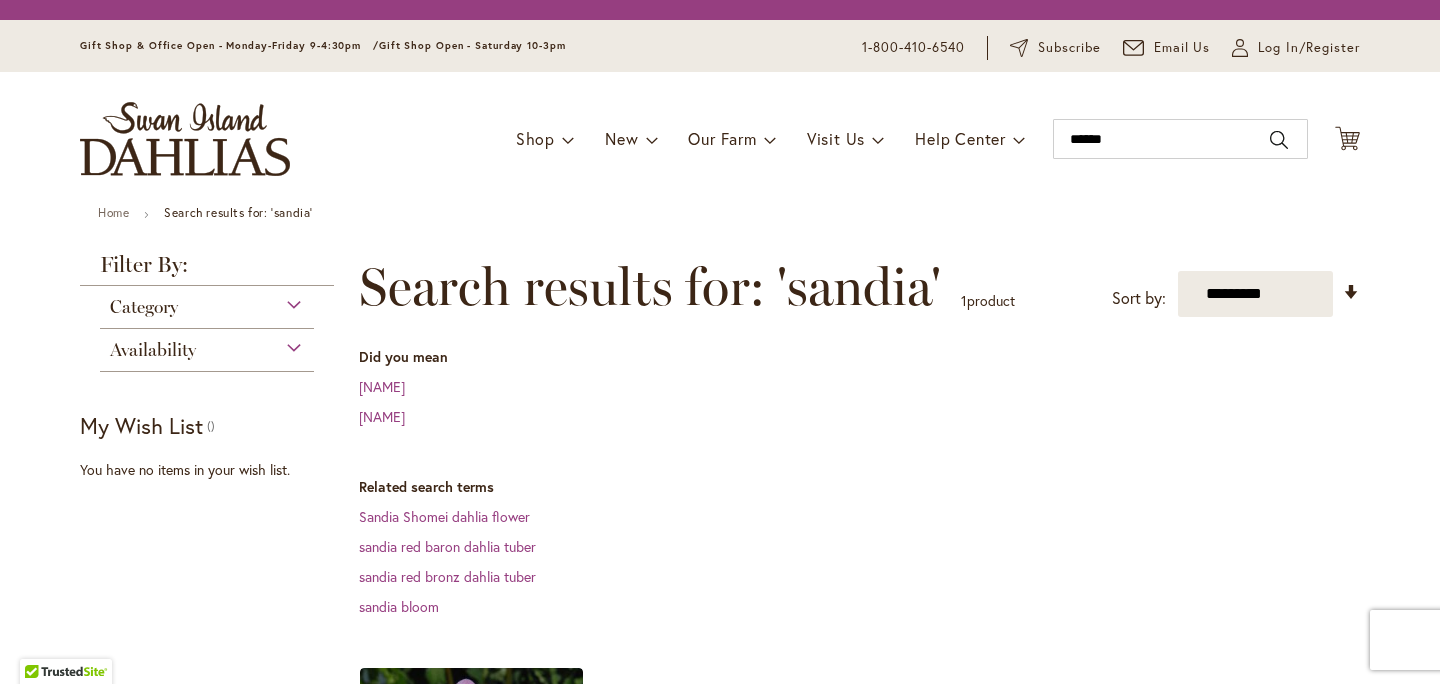 scroll, scrollTop: 0, scrollLeft: 0, axis: both 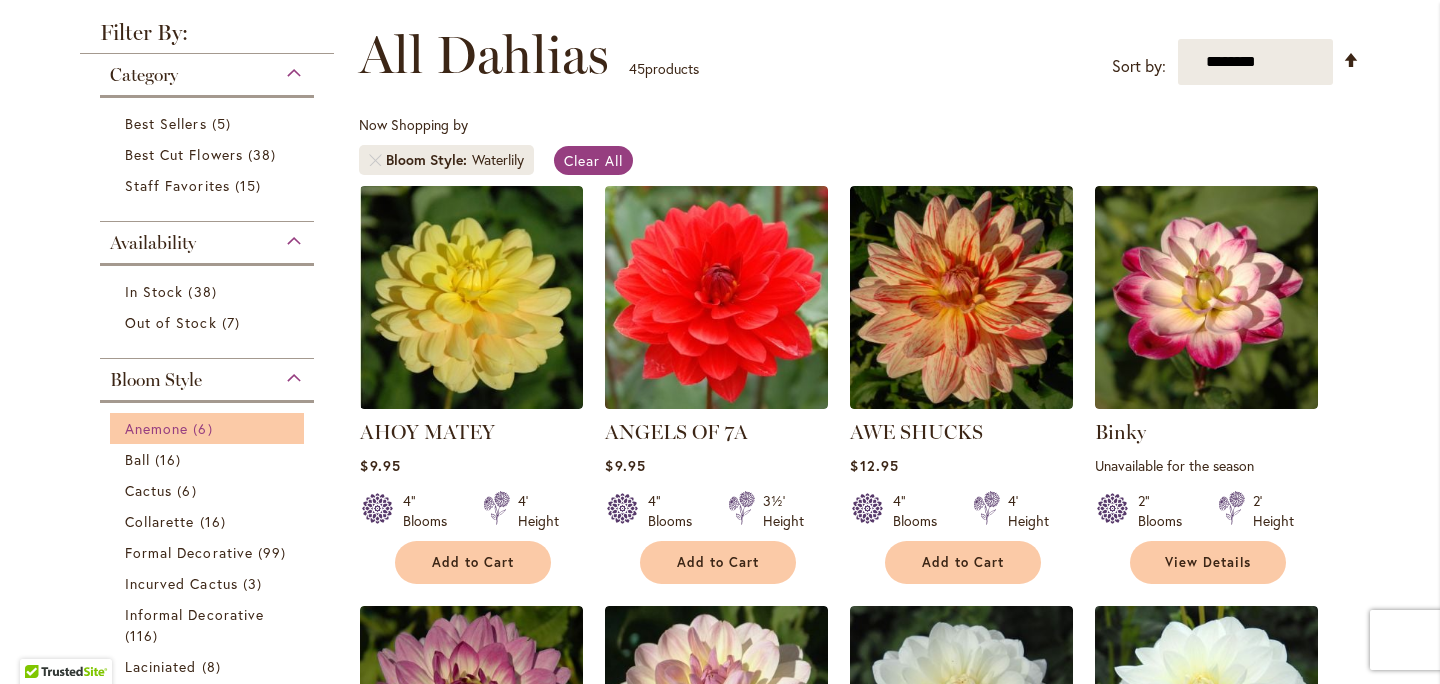 click on "Anemone" at bounding box center (156, 428) 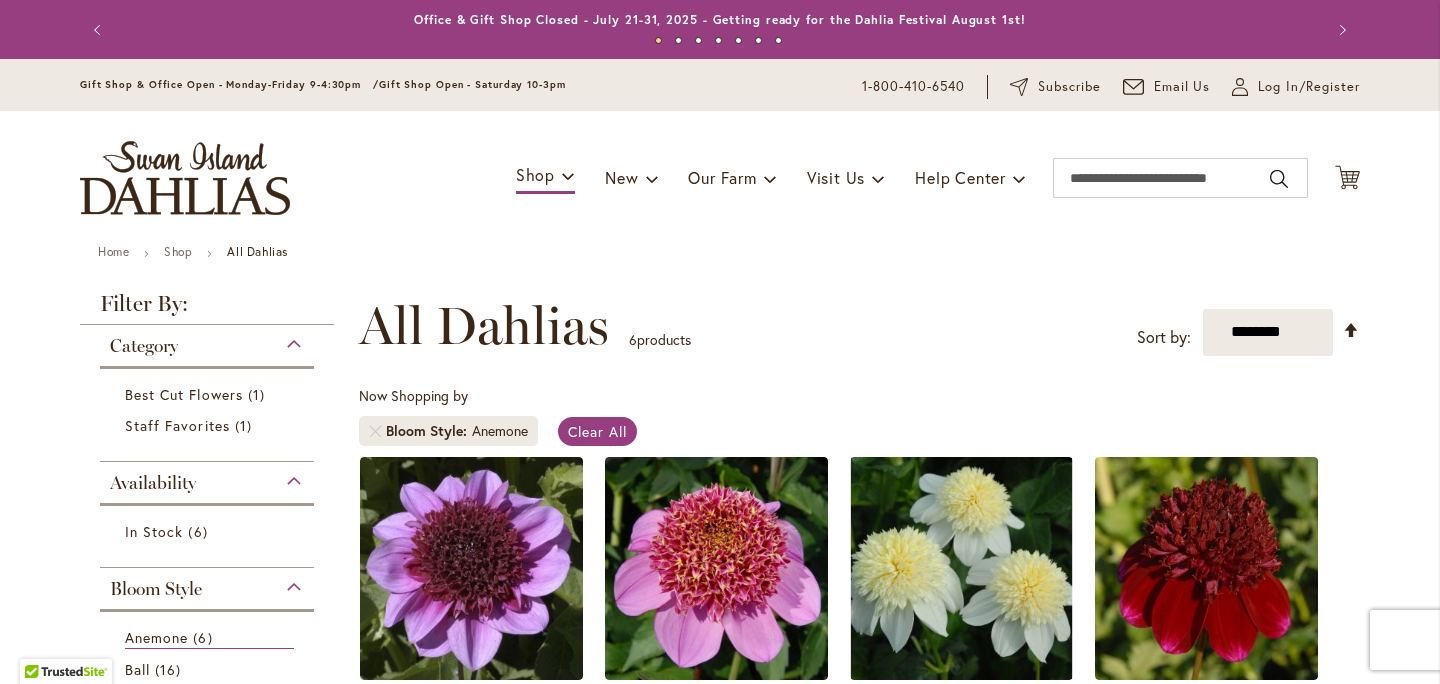 scroll, scrollTop: 0, scrollLeft: 0, axis: both 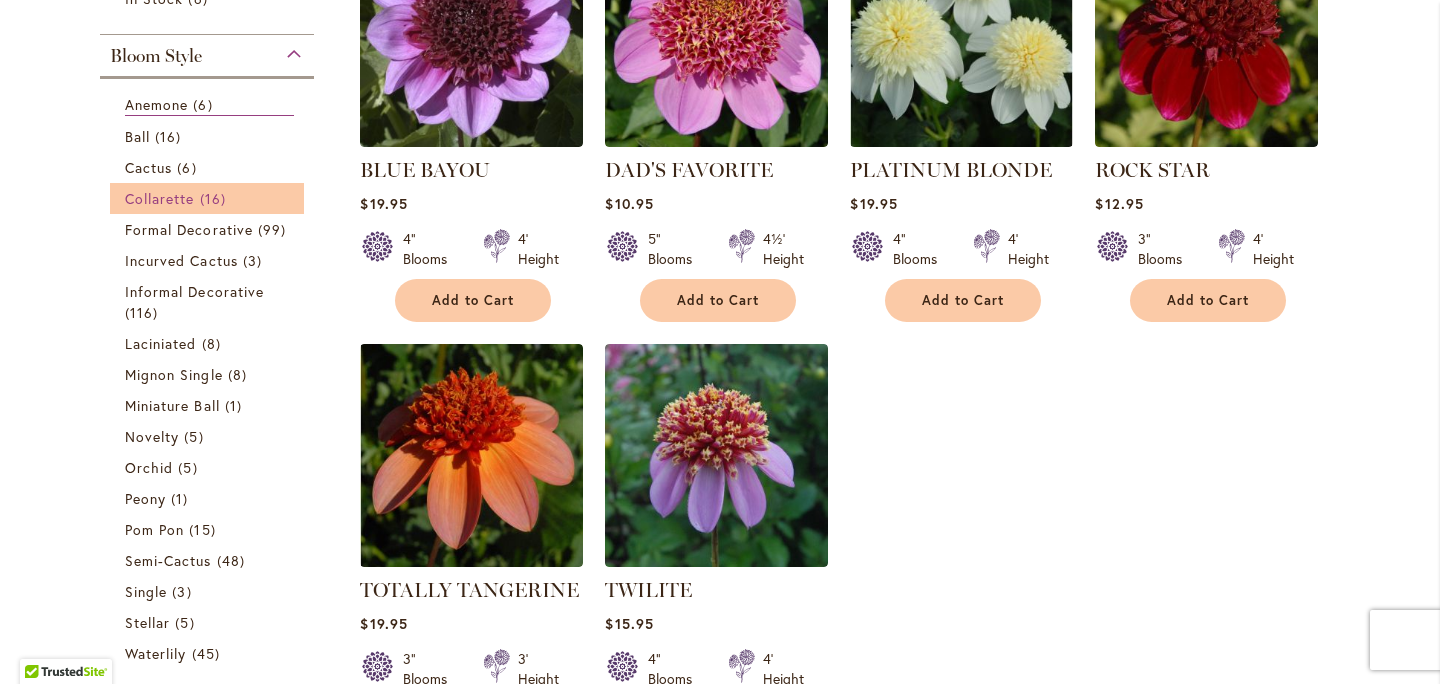 click on "Collarette" at bounding box center (160, 198) 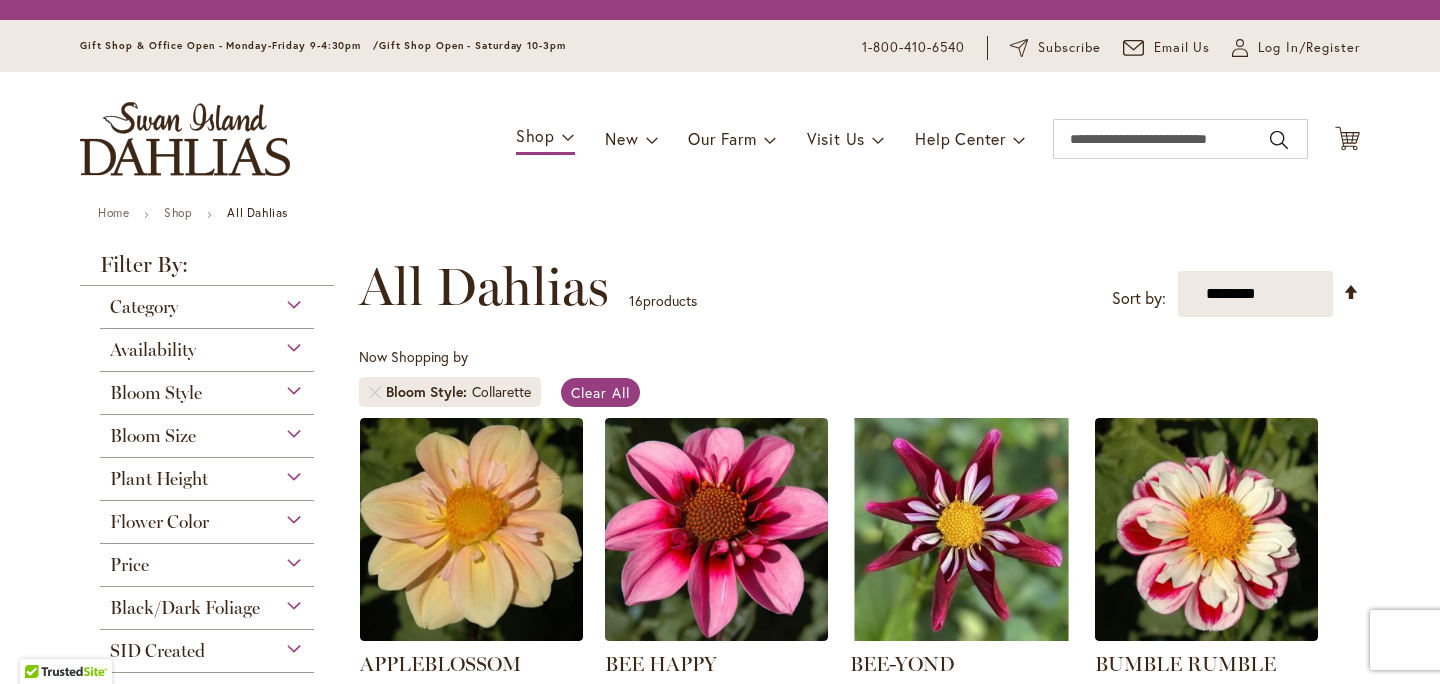 scroll, scrollTop: 0, scrollLeft: 0, axis: both 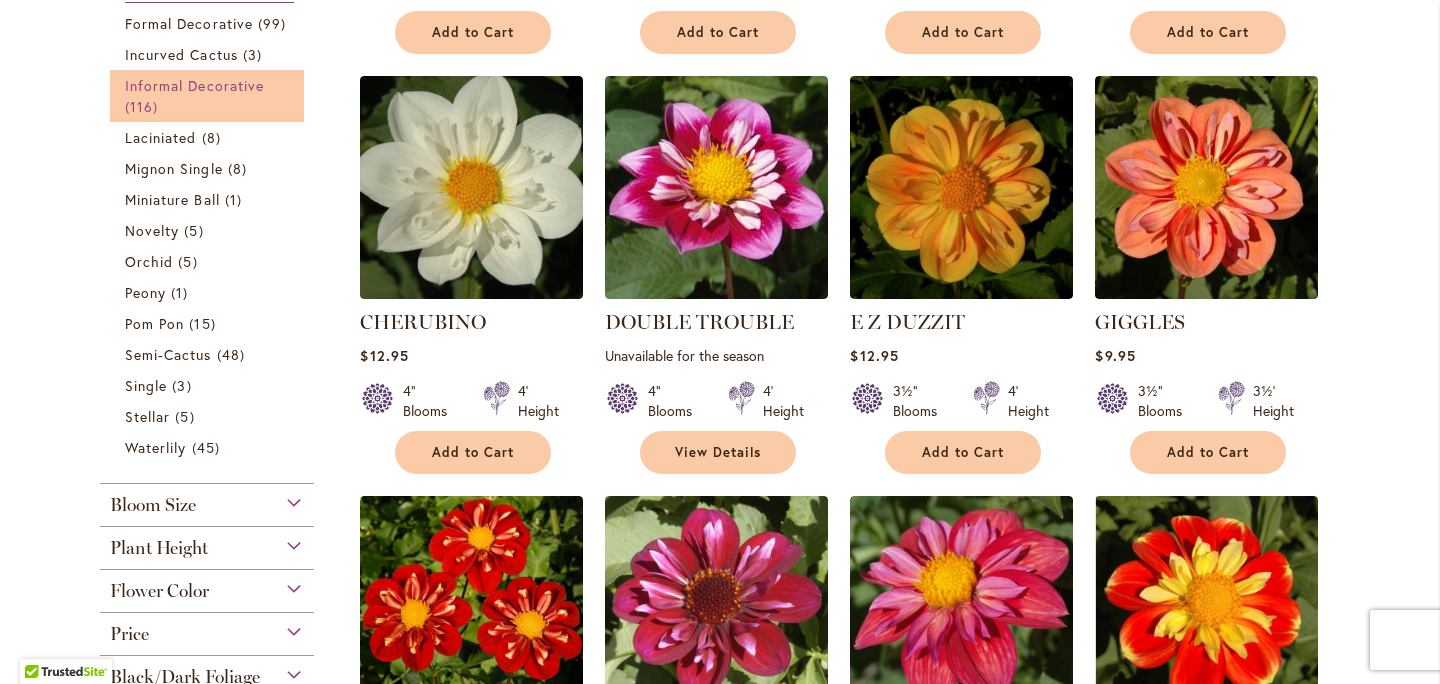 click on "Informal Decorative" at bounding box center [194, 85] 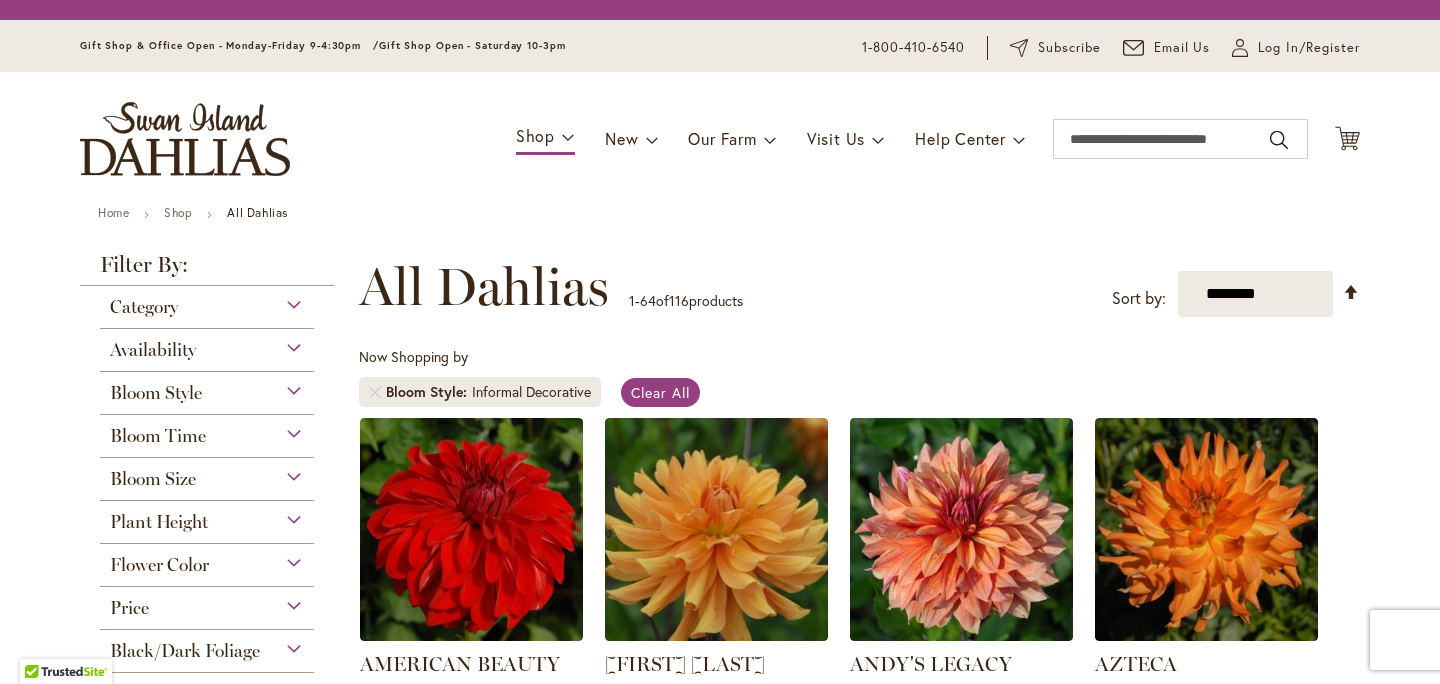 scroll, scrollTop: 0, scrollLeft: 0, axis: both 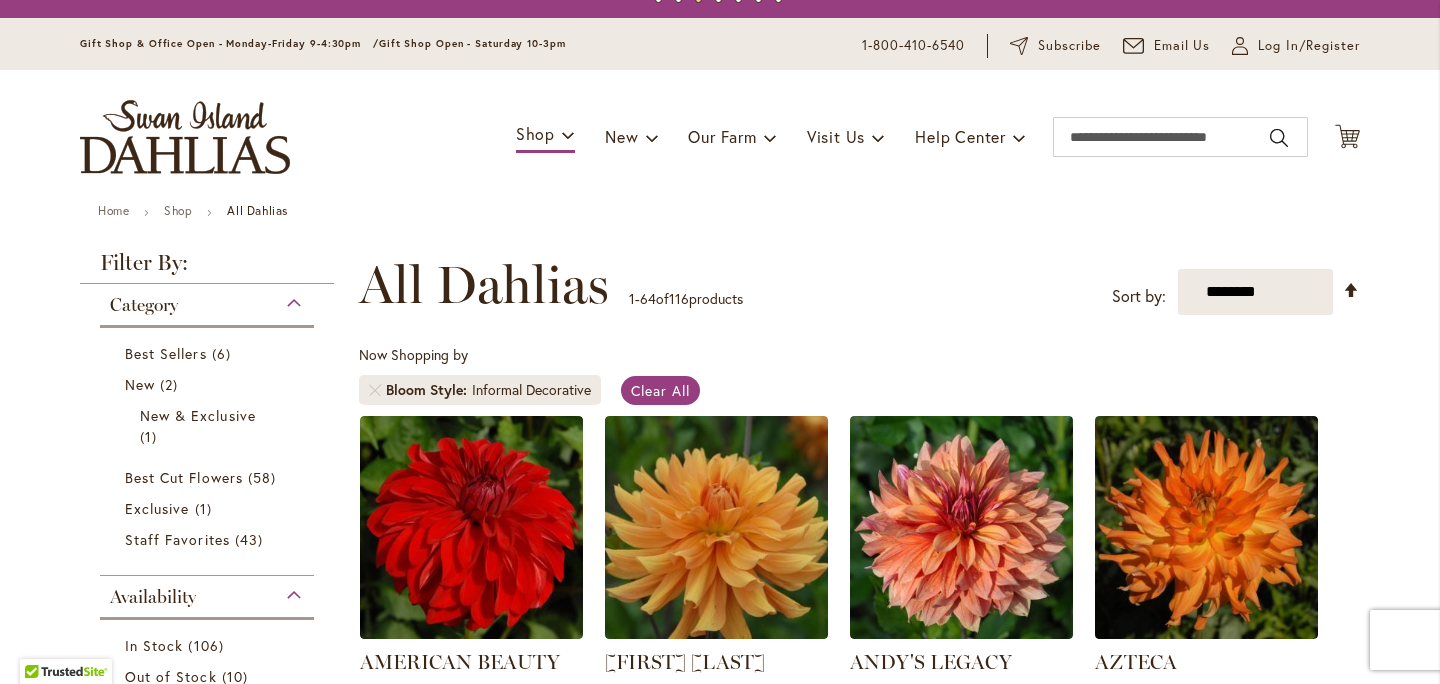 click on "Filter By:" at bounding box center [207, 268] 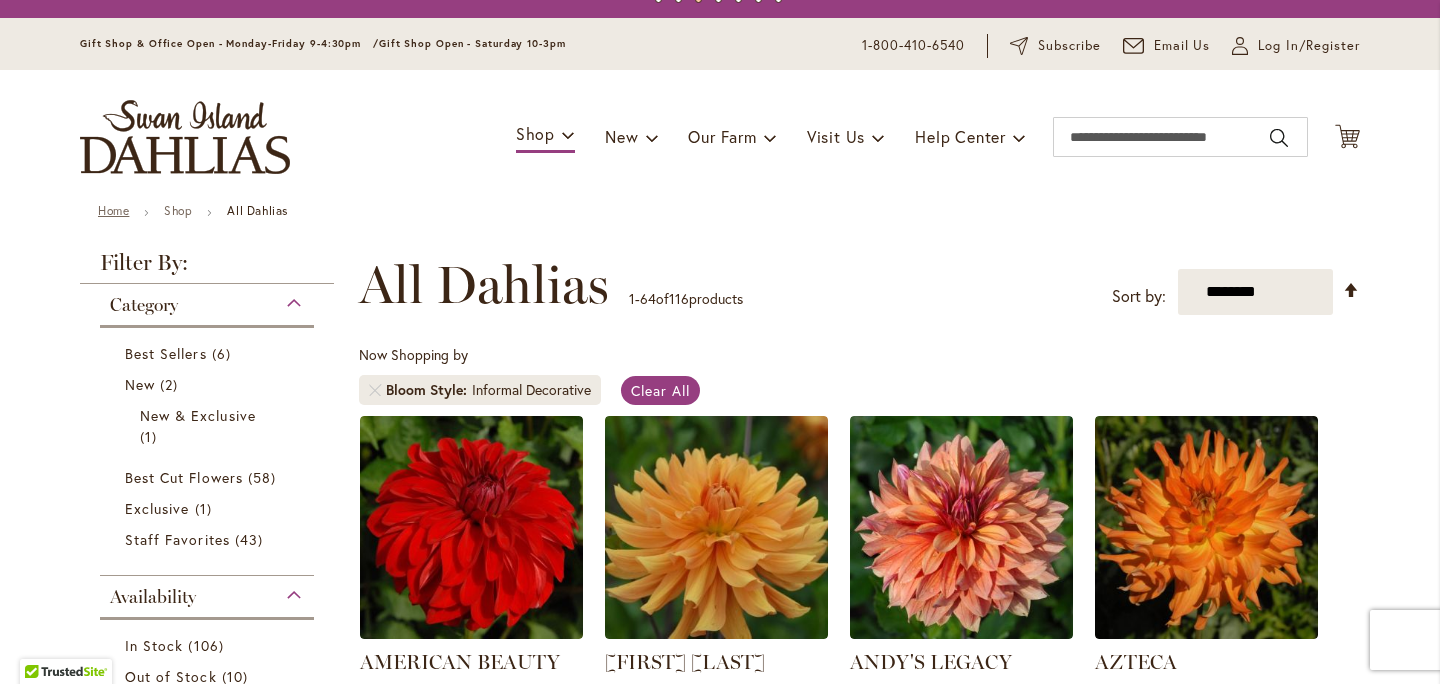 click on "Home" at bounding box center (113, 210) 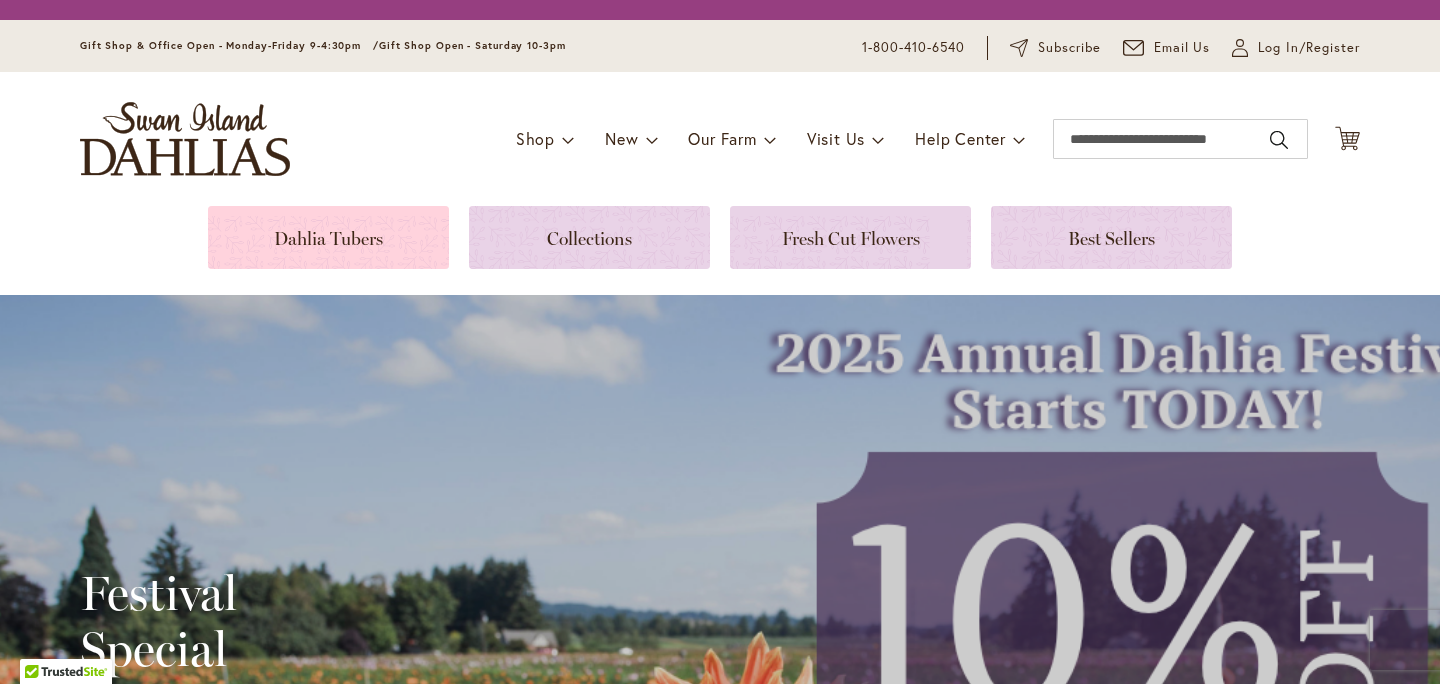 scroll, scrollTop: 0, scrollLeft: 0, axis: both 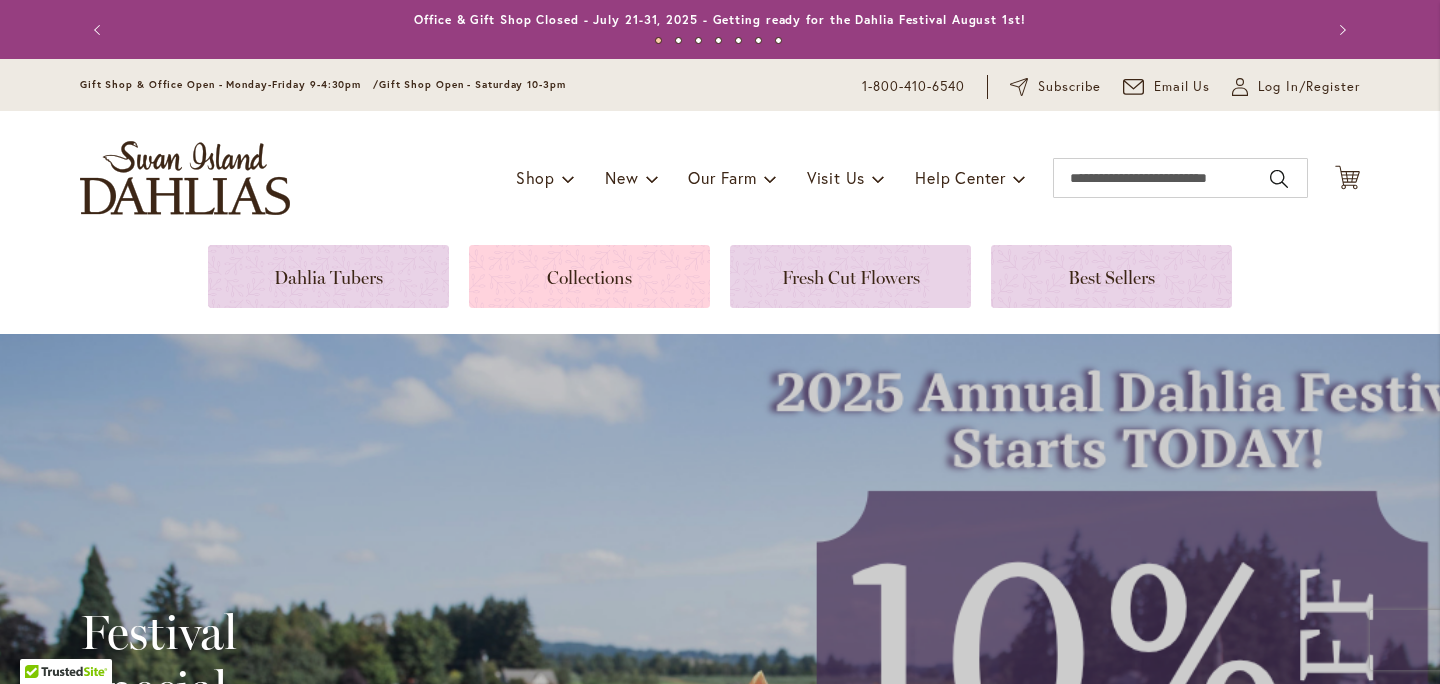 click at bounding box center (589, 276) 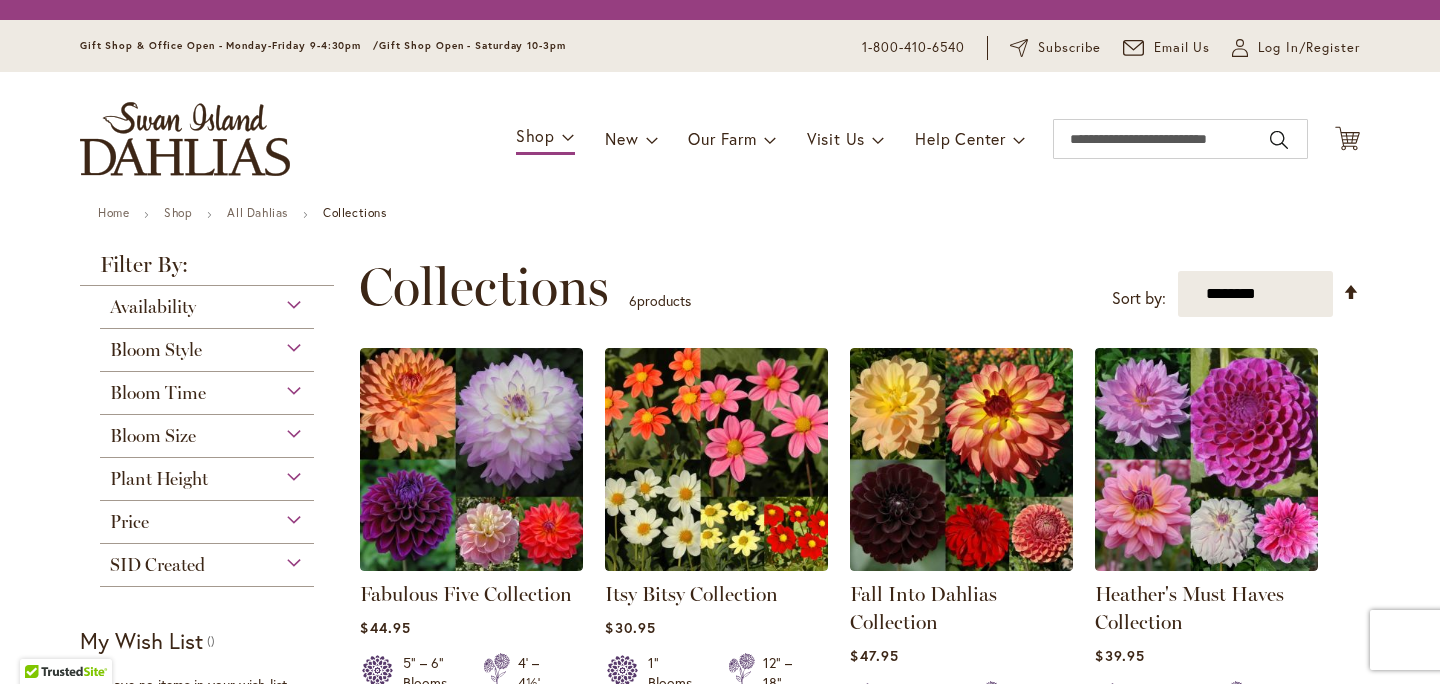 scroll, scrollTop: 0, scrollLeft: 0, axis: both 